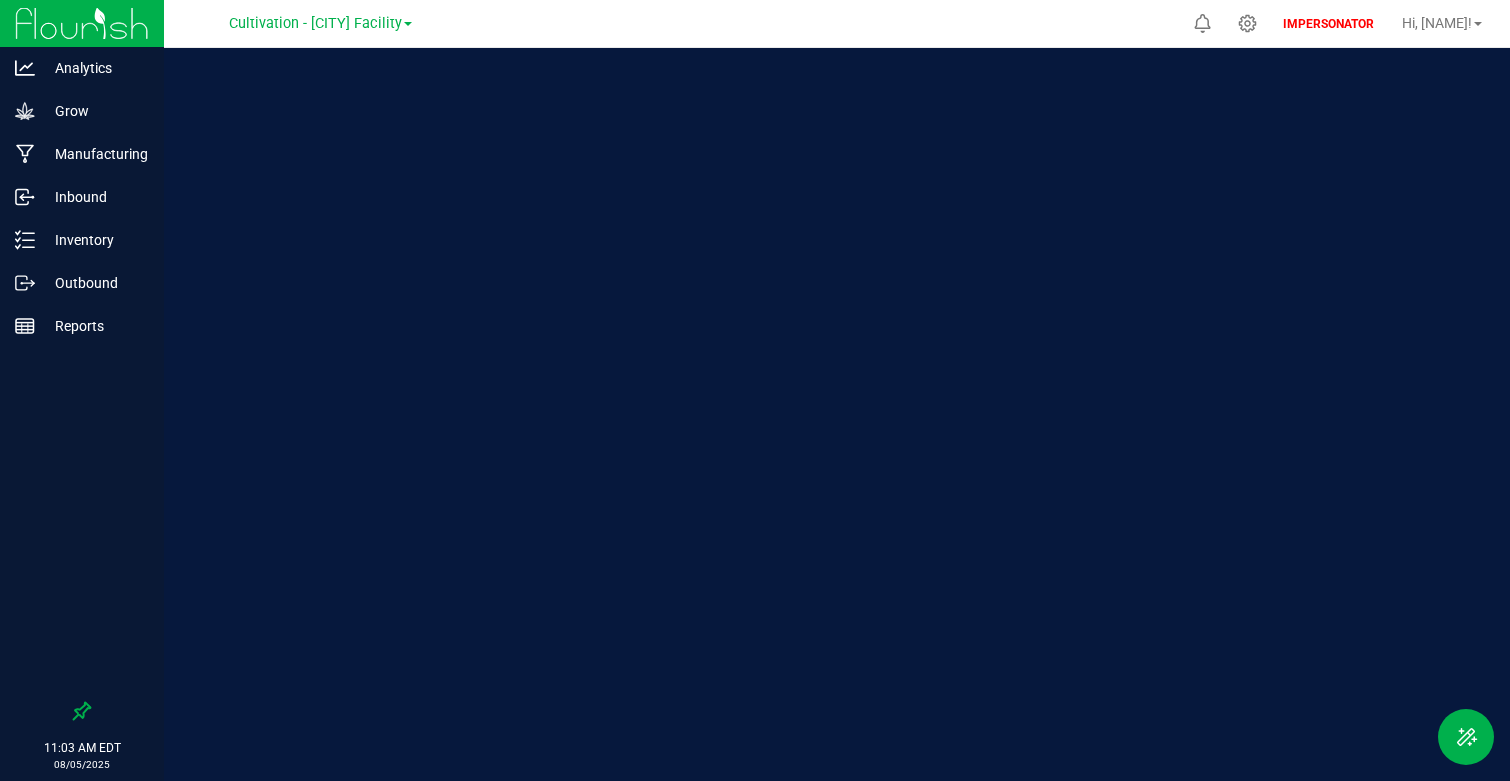 scroll, scrollTop: 0, scrollLeft: 0, axis: both 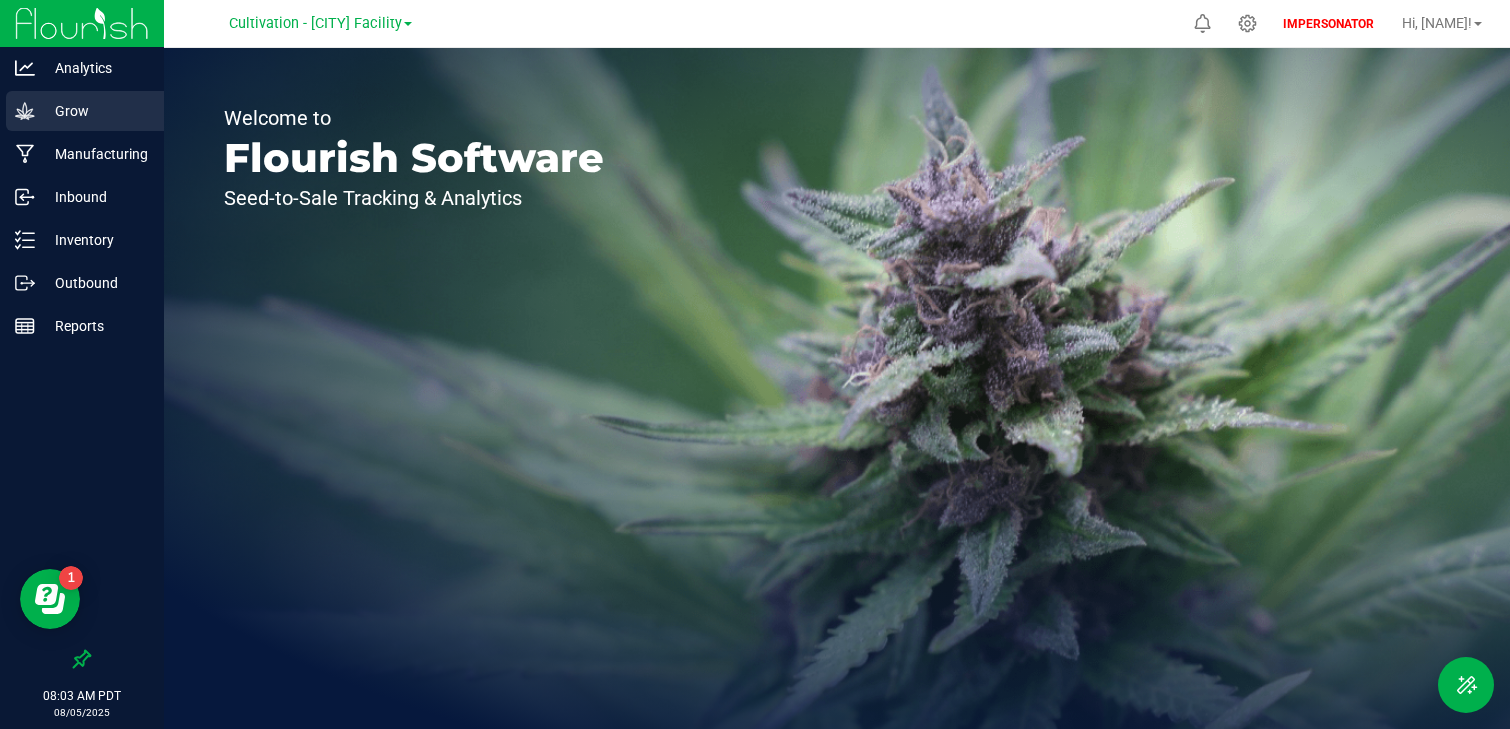 click on "Grow" at bounding box center (95, 111) 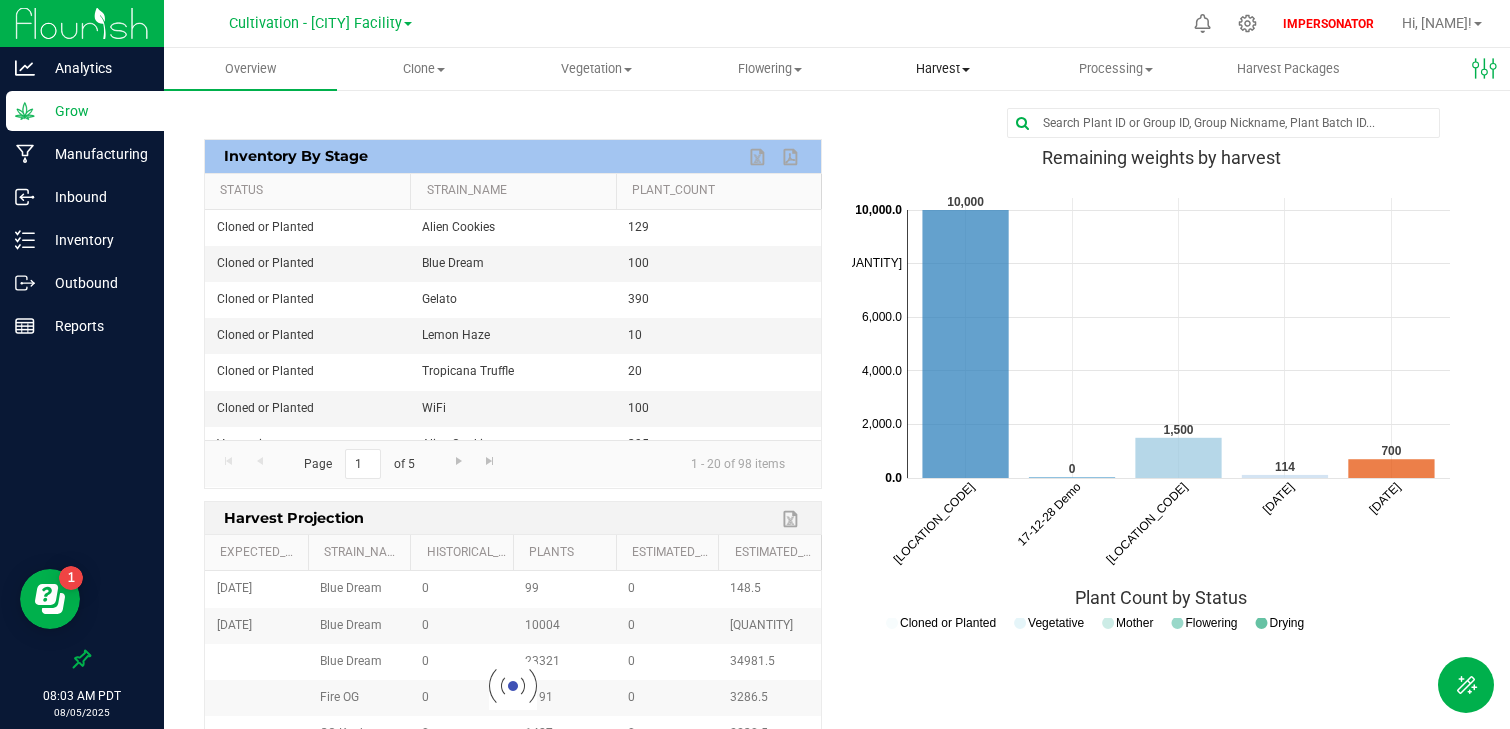 click on "Harvest" at bounding box center [942, 69] 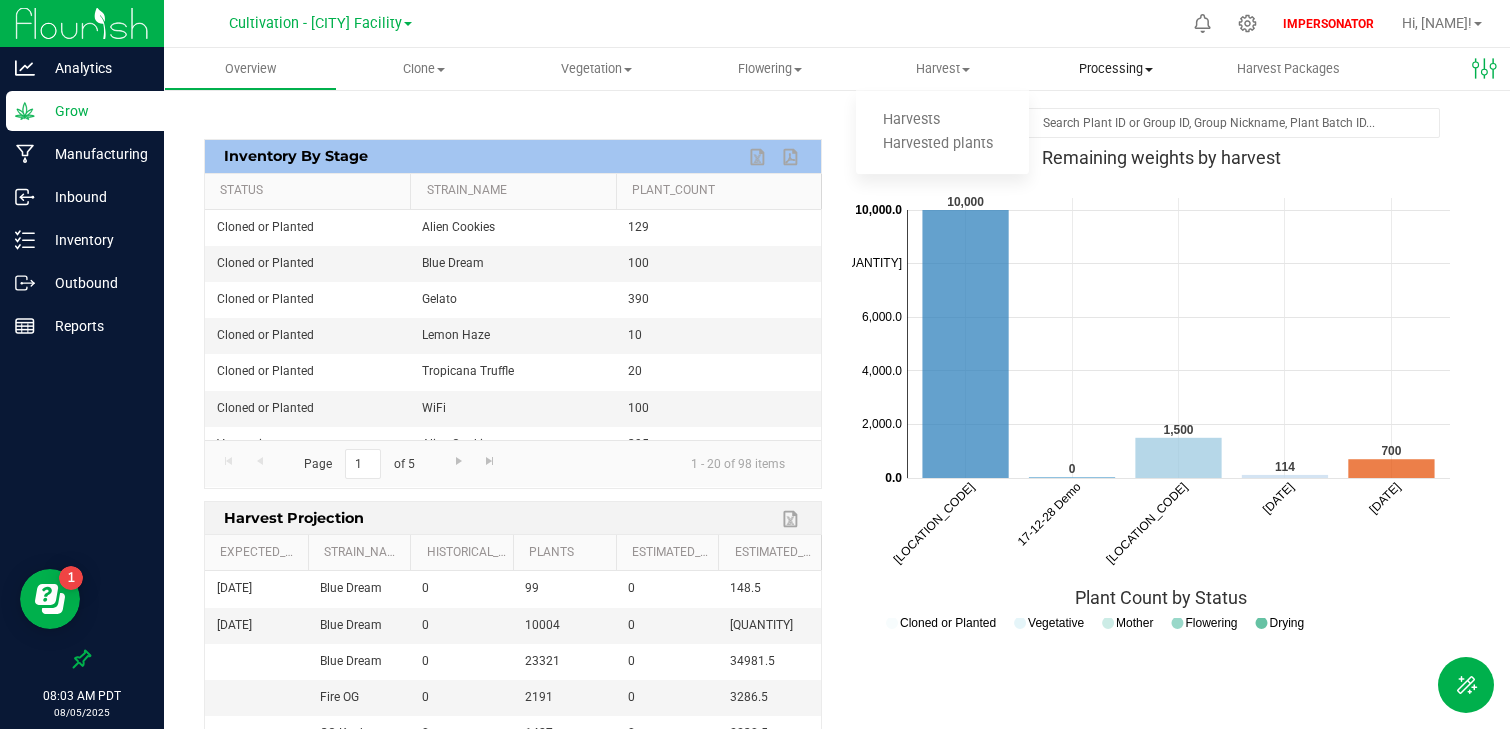 click on "Processing" at bounding box center [1115, 69] 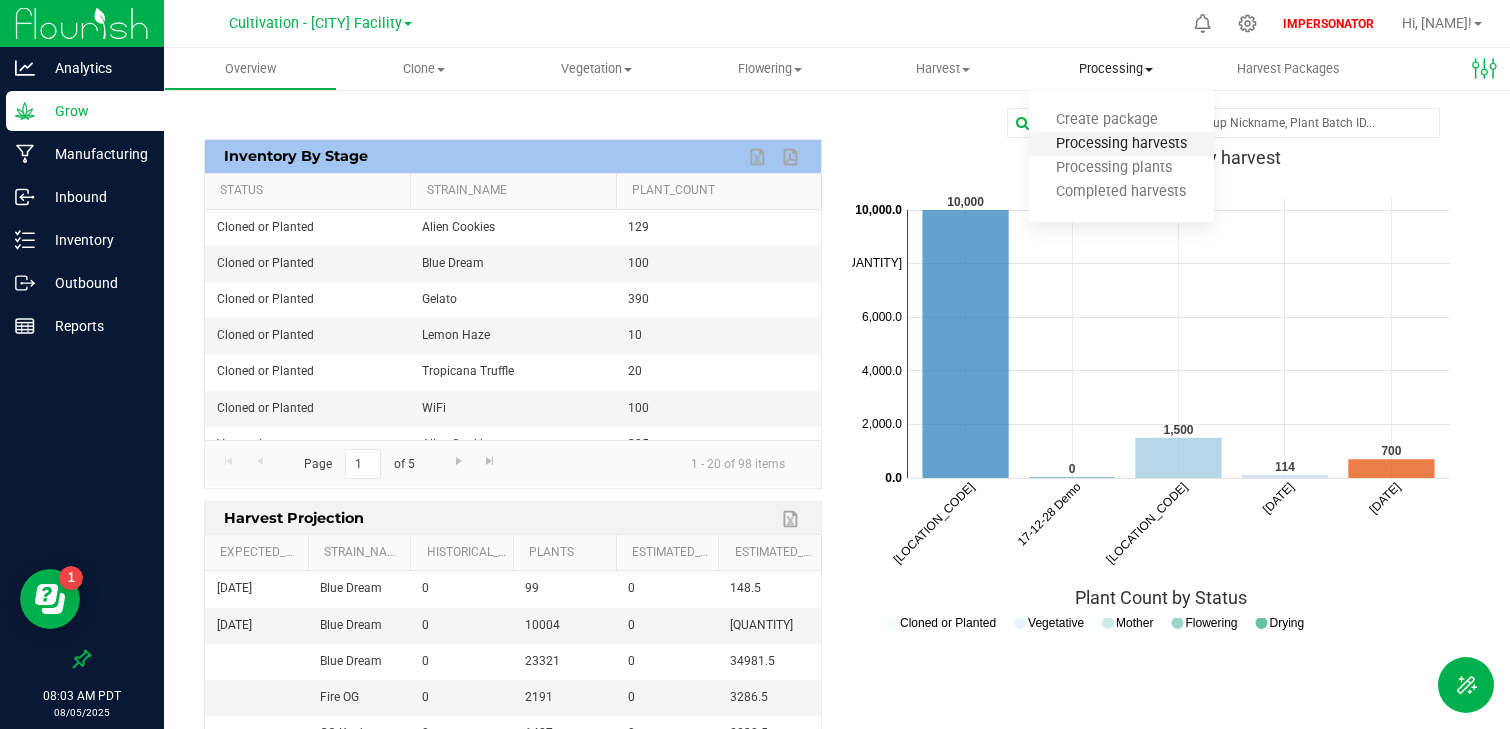 click on "Processing harvests" at bounding box center [1121, 144] 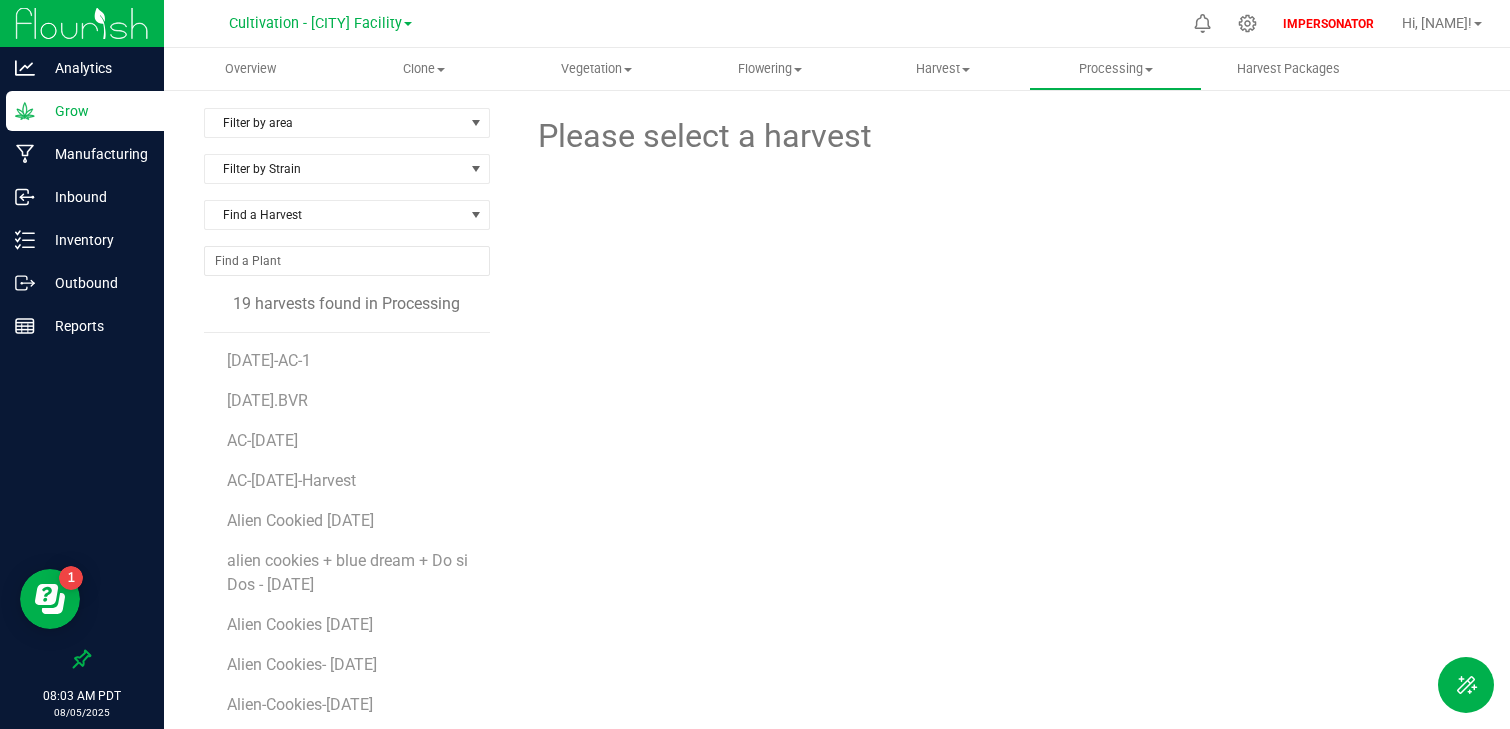 click on "AC-2025-07" at bounding box center [351, 433] 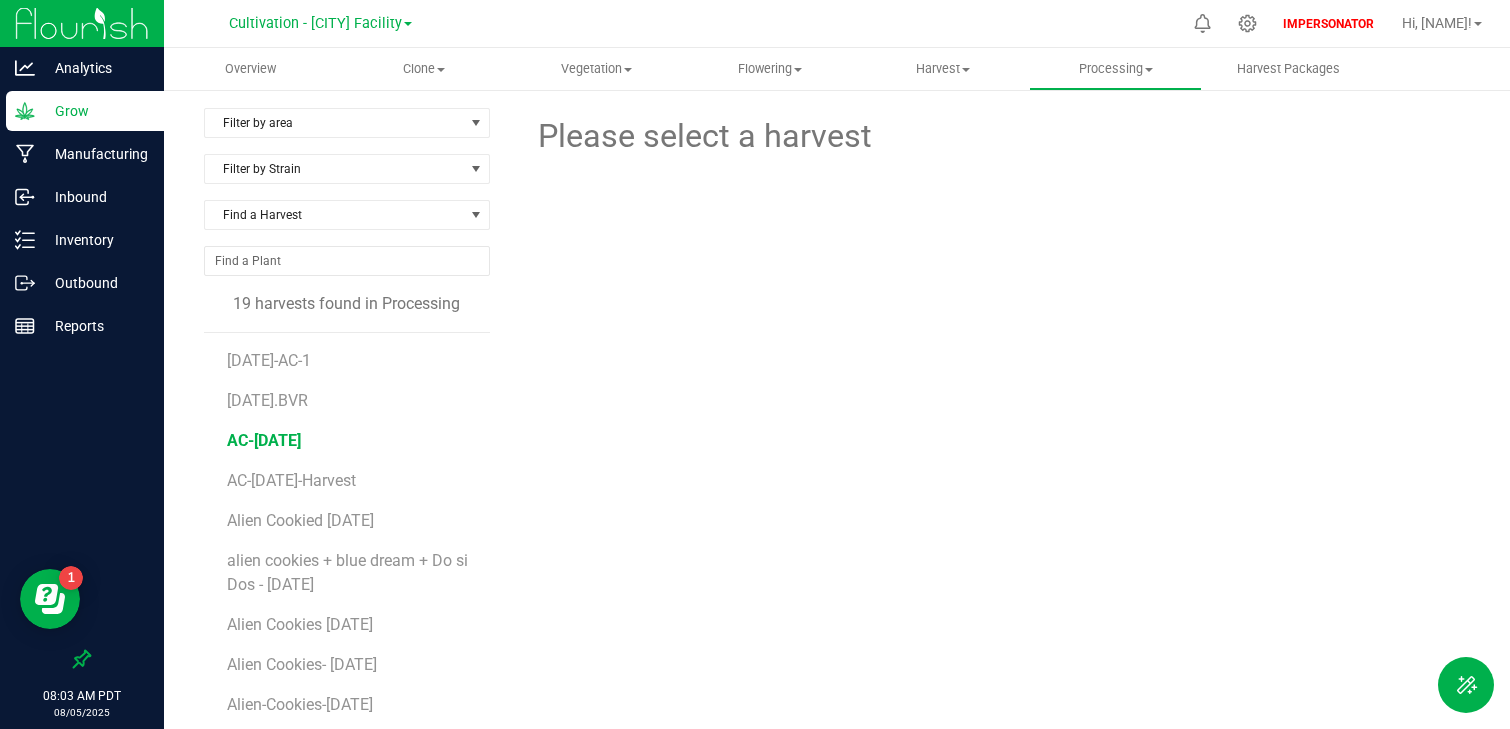 click on "AC-2025-07" at bounding box center (264, 440) 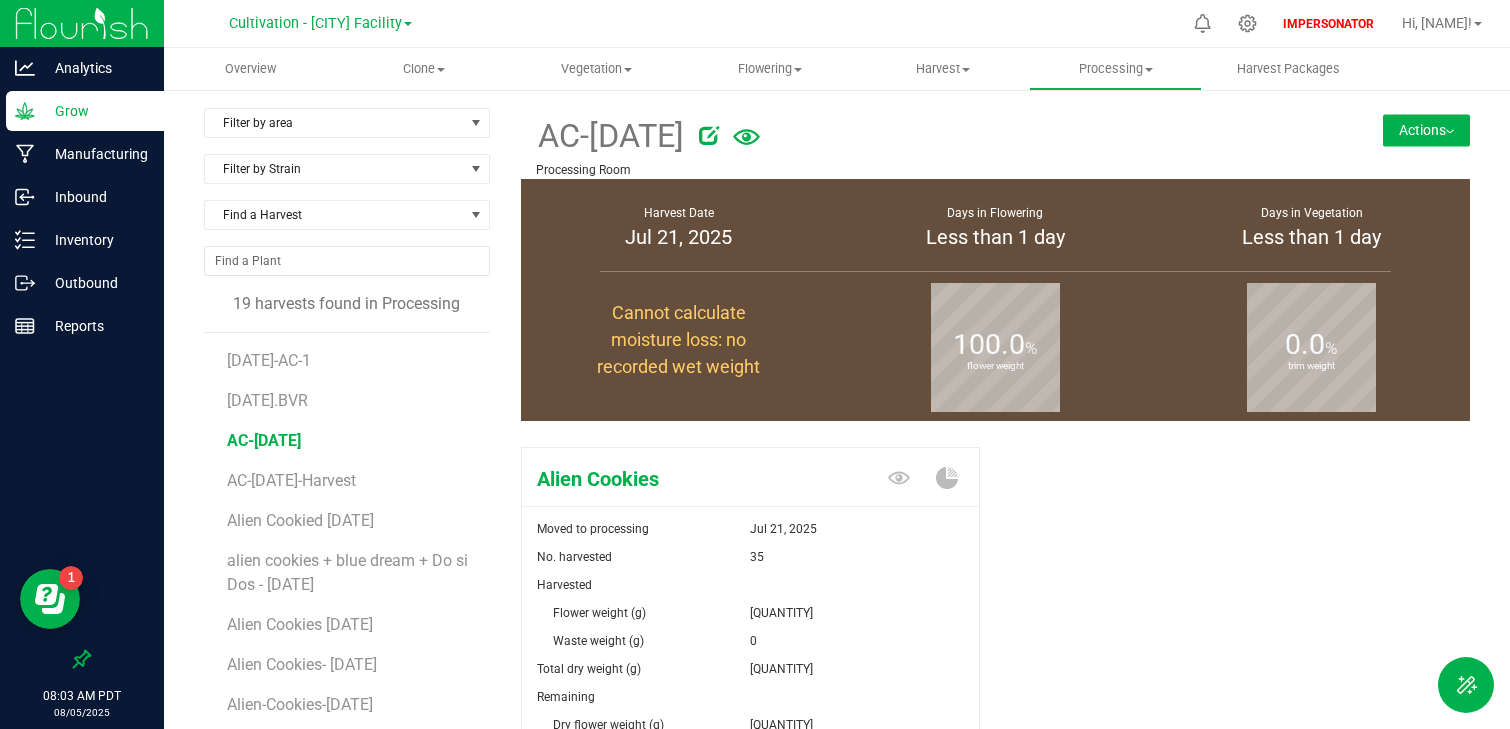 scroll, scrollTop: 219, scrollLeft: 0, axis: vertical 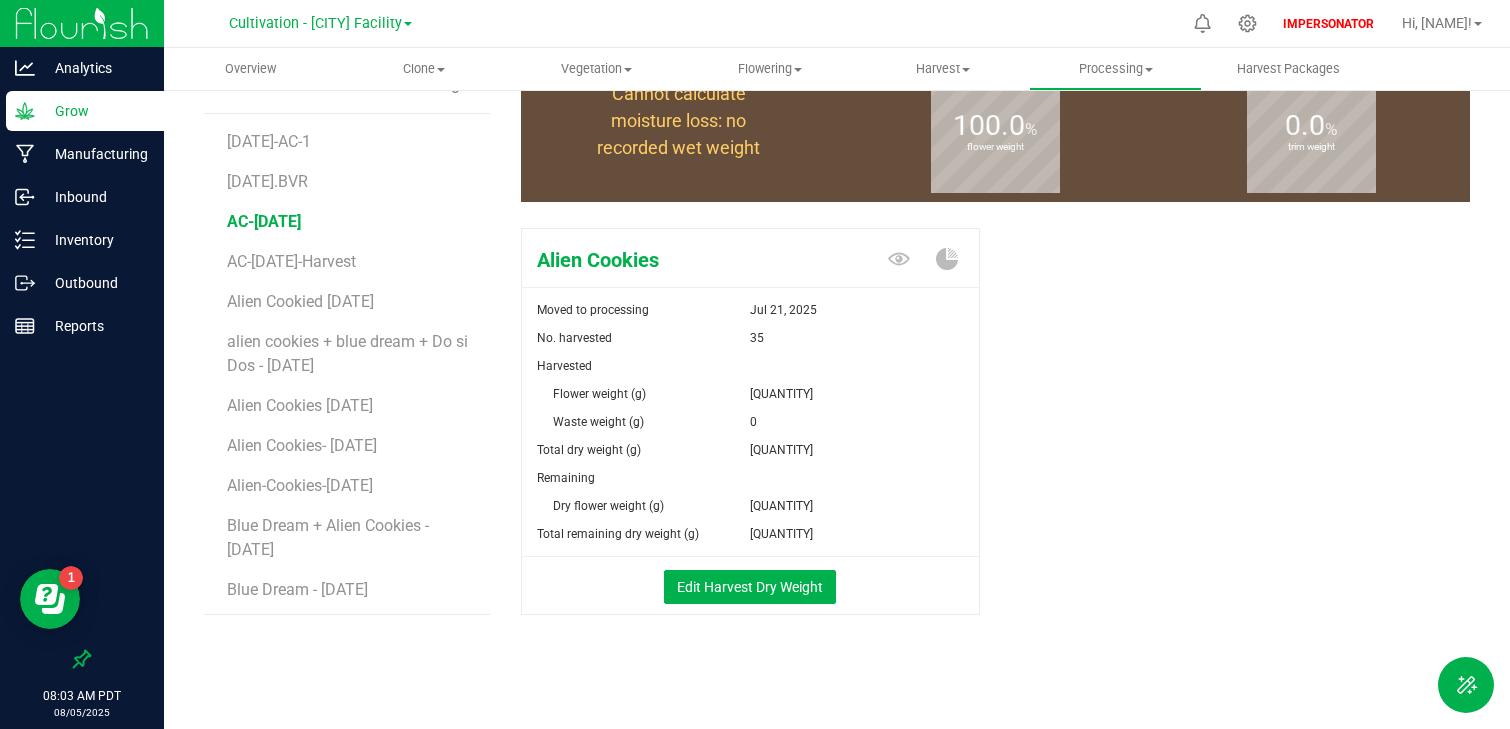 drag, startPoint x: 552, startPoint y: 391, endPoint x: 807, endPoint y: 421, distance: 256.75864 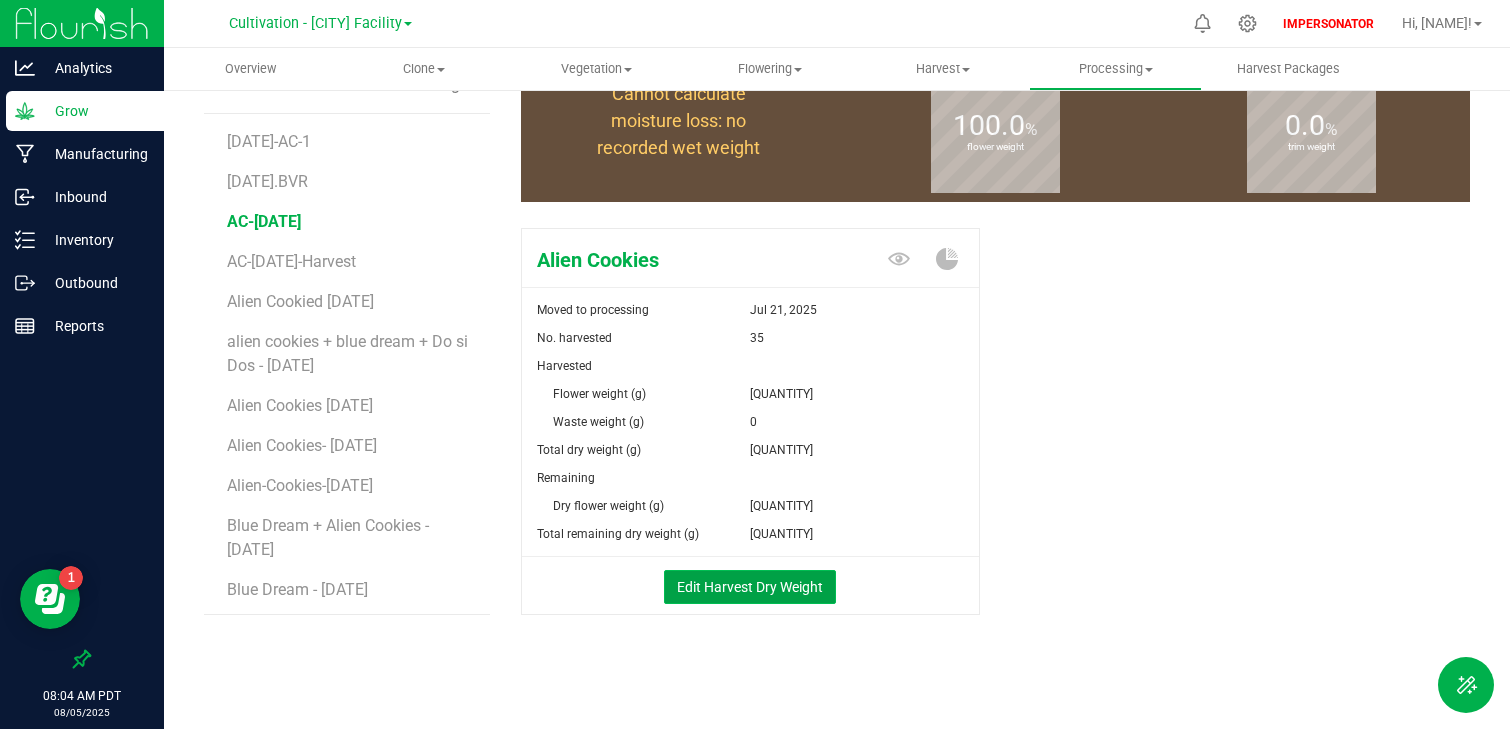 click on "Edit Harvest Dry Weight" at bounding box center [750, 587] 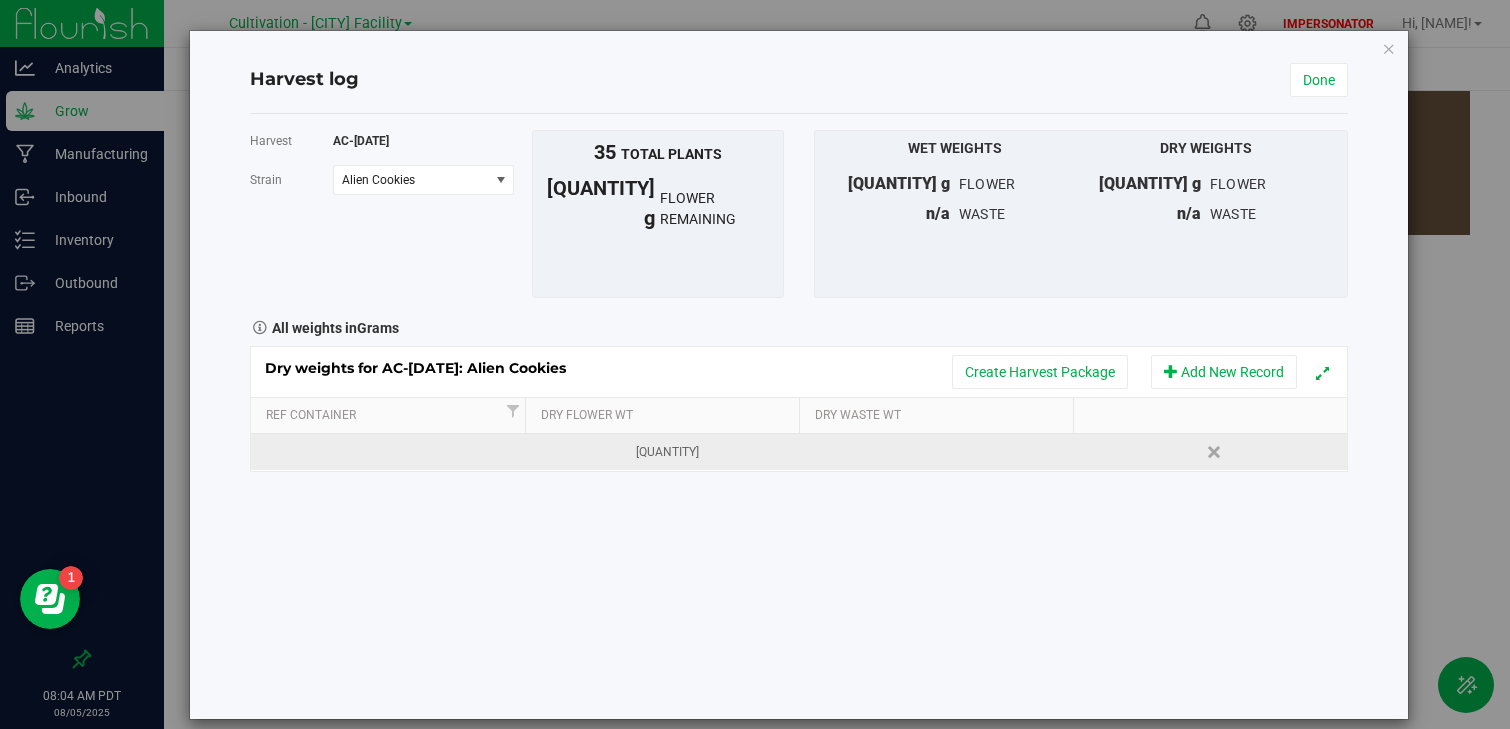 scroll, scrollTop: 219, scrollLeft: 0, axis: vertical 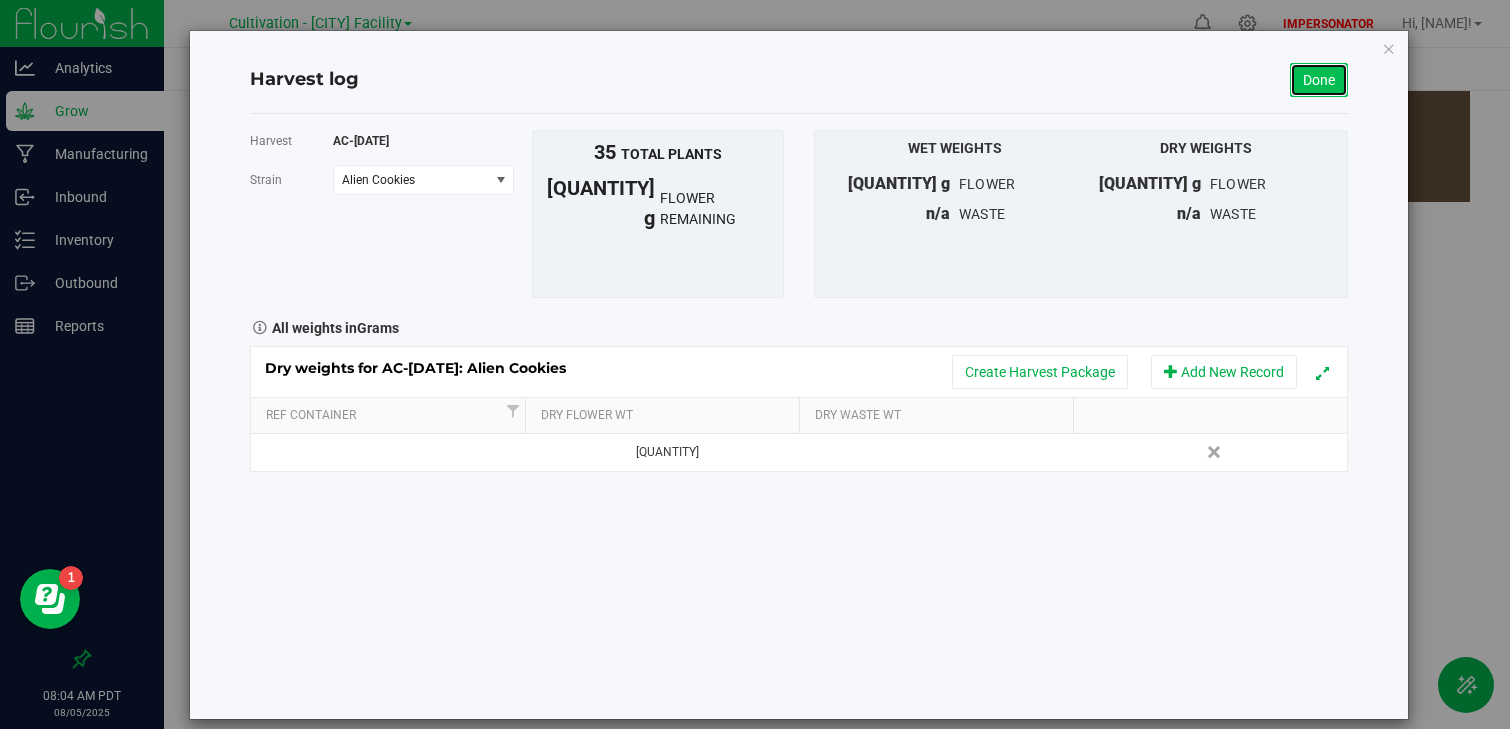 click on "Done" at bounding box center [1319, 80] 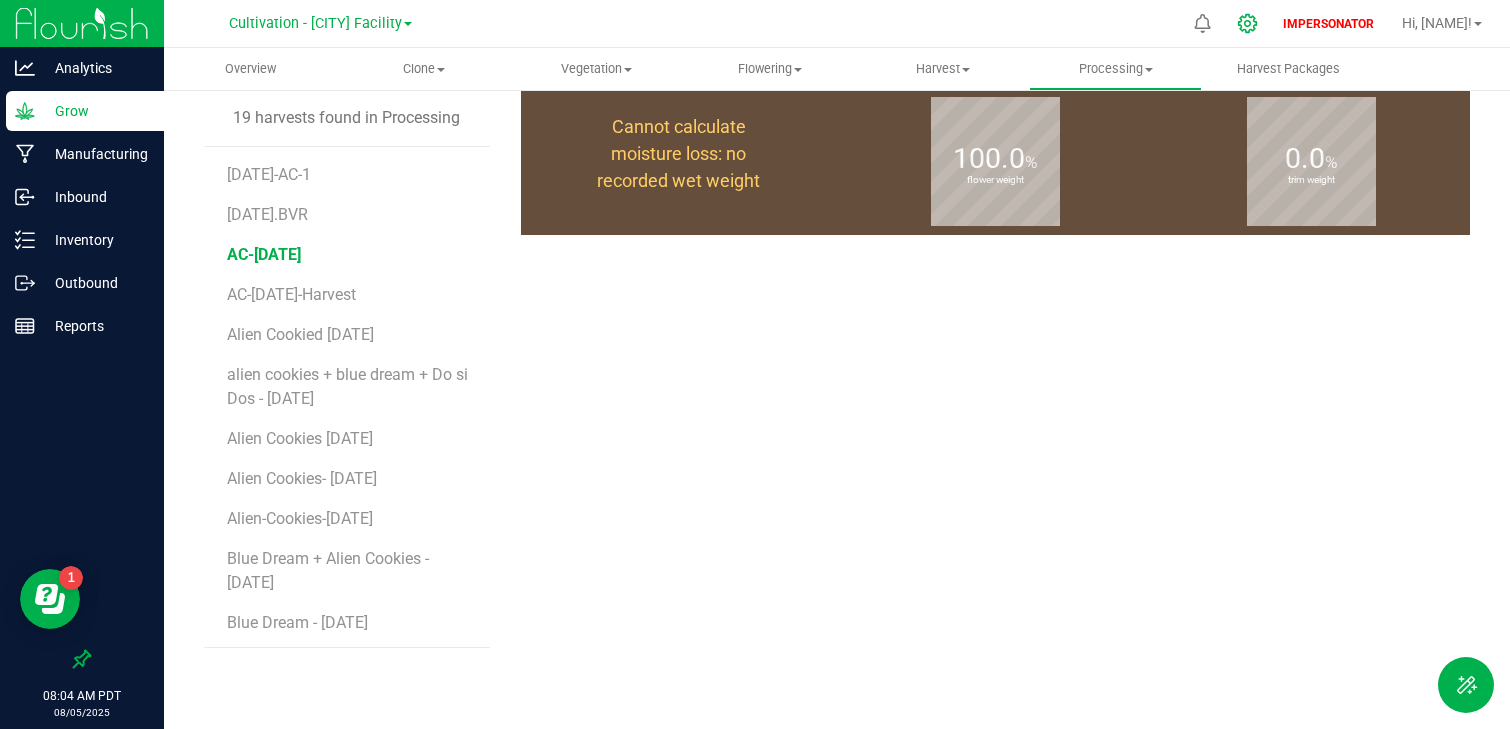 scroll, scrollTop: 219, scrollLeft: 0, axis: vertical 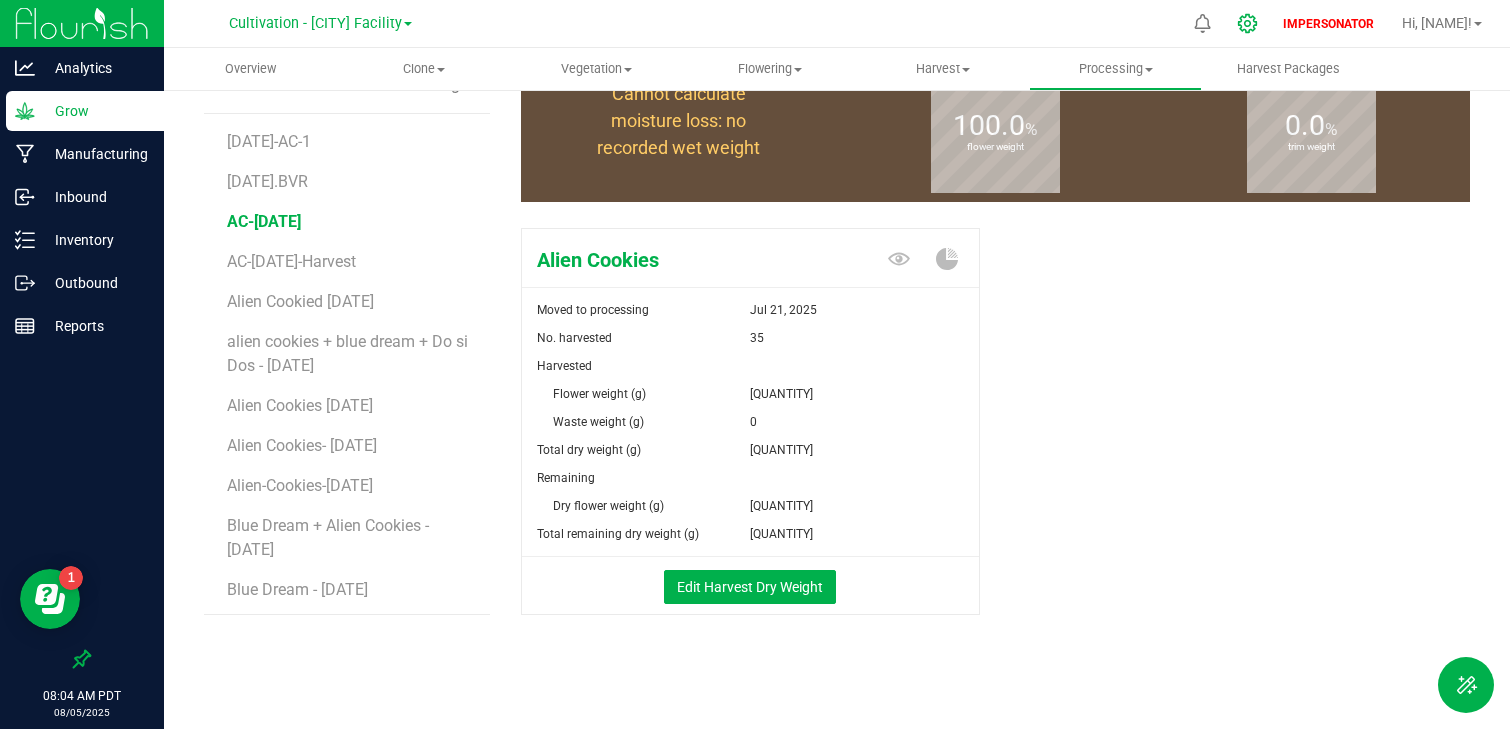 click at bounding box center (1248, 23) 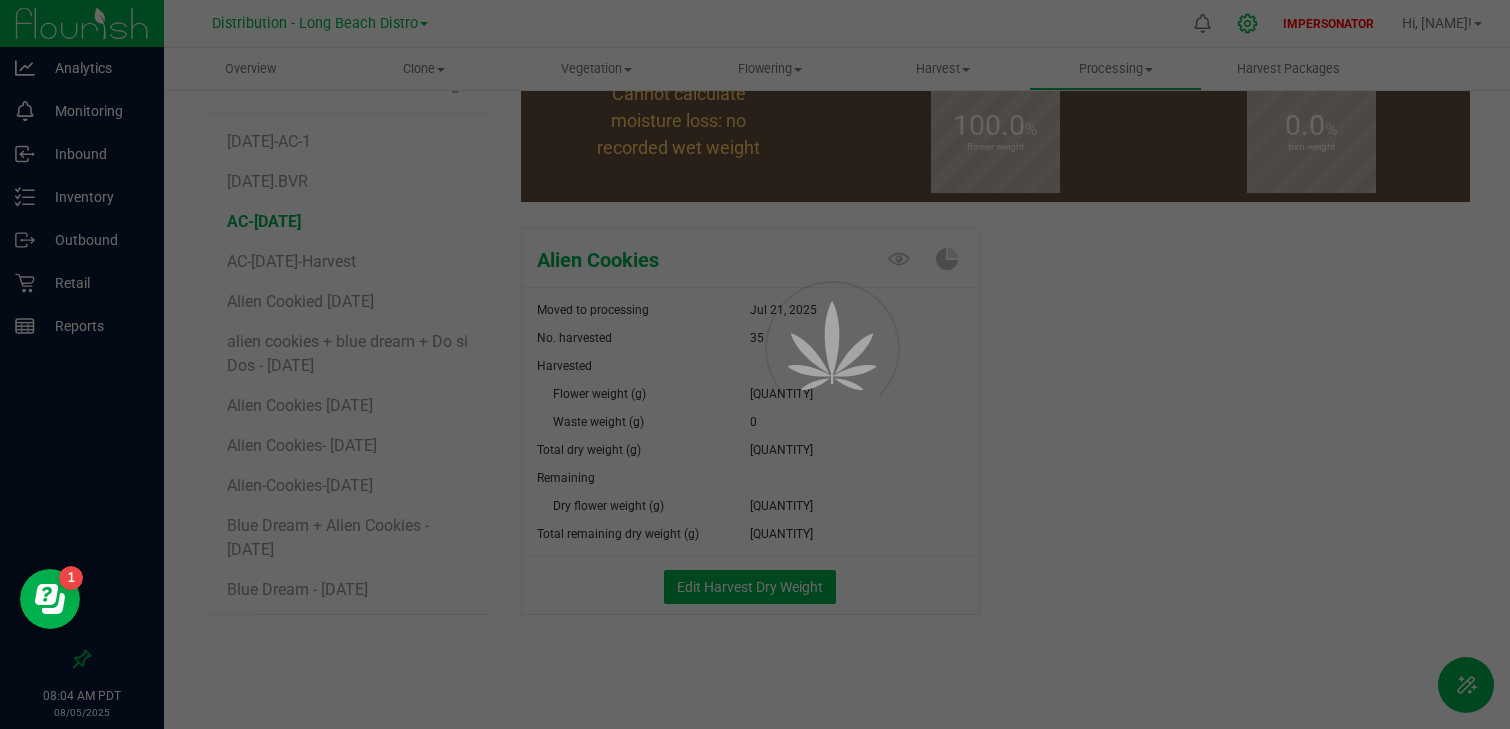 scroll, scrollTop: 0, scrollLeft: 0, axis: both 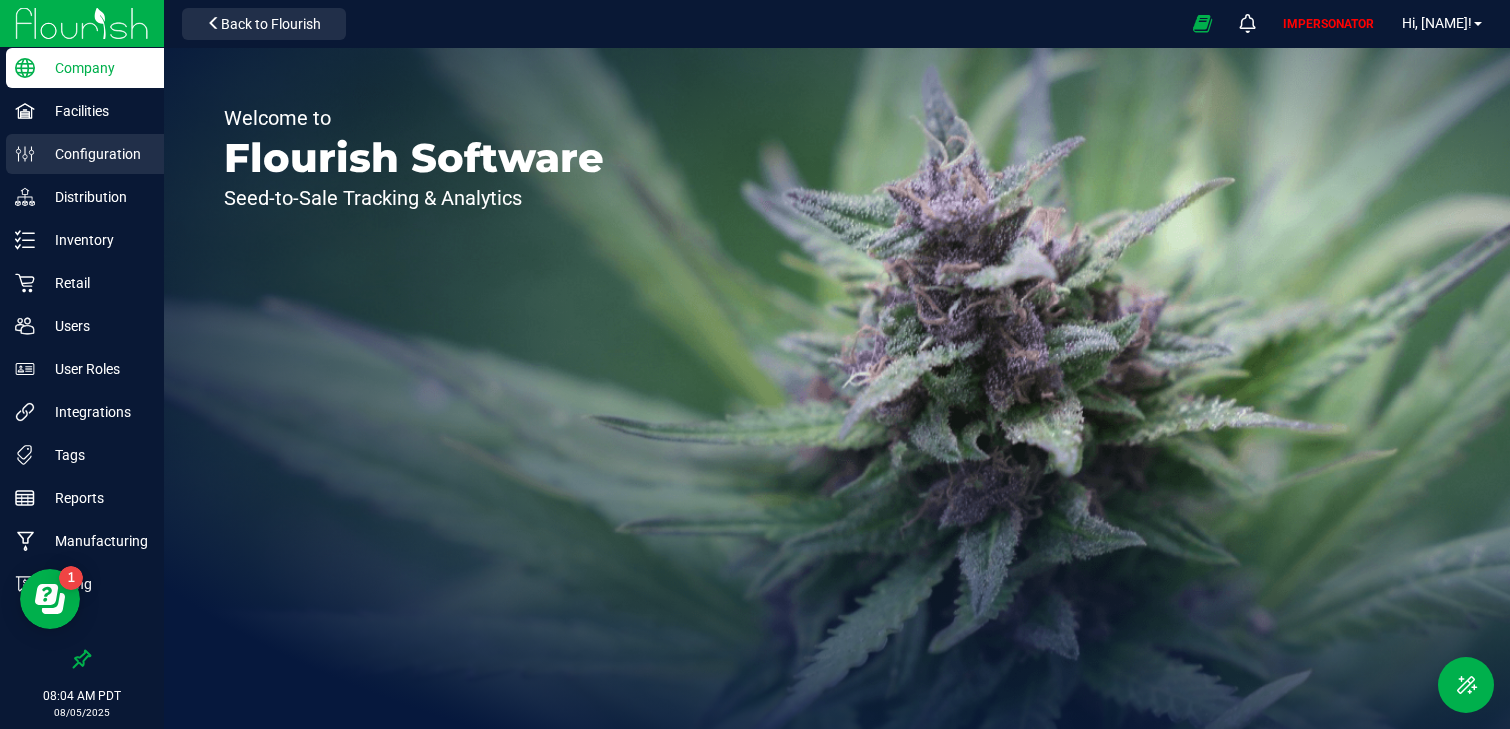 click on "Configuration" at bounding box center [85, 154] 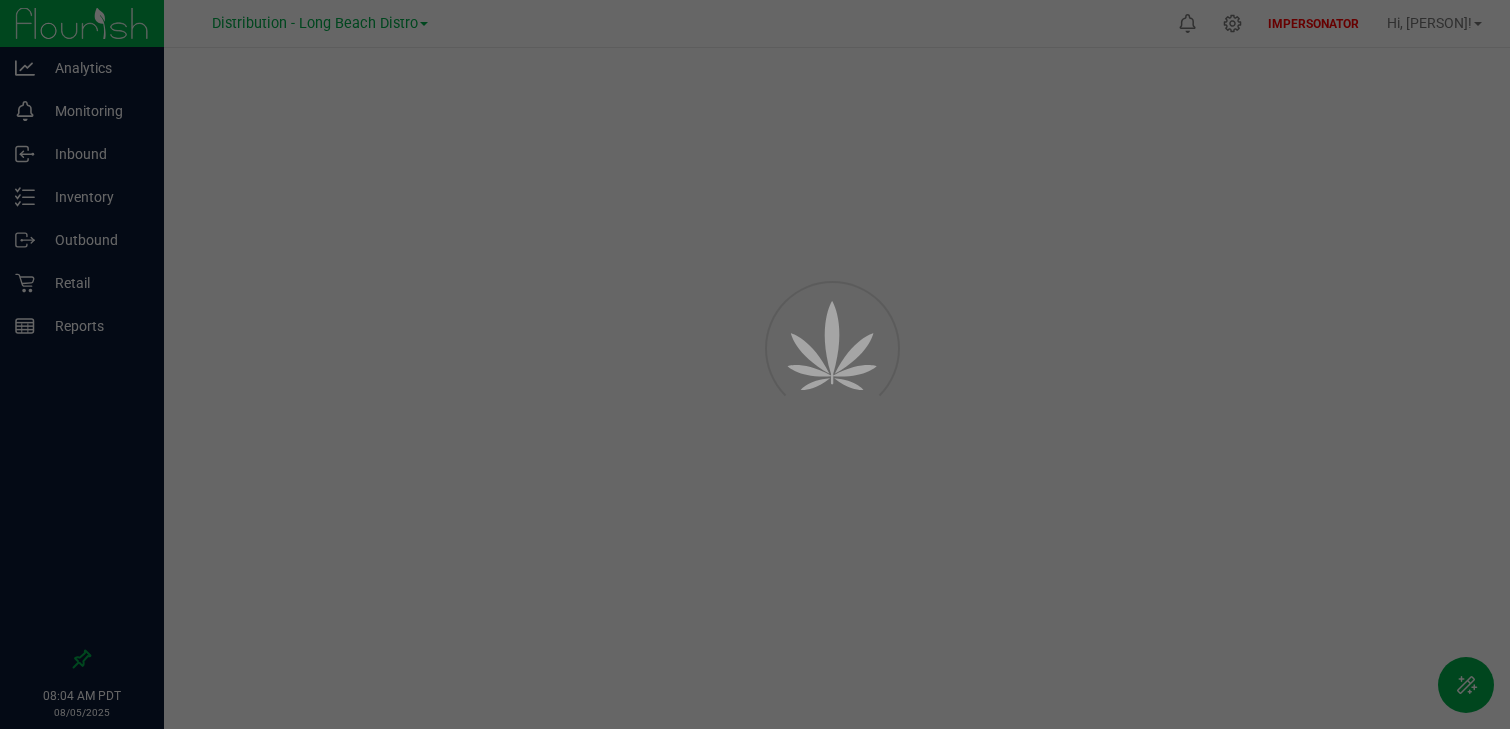 scroll, scrollTop: 0, scrollLeft: 0, axis: both 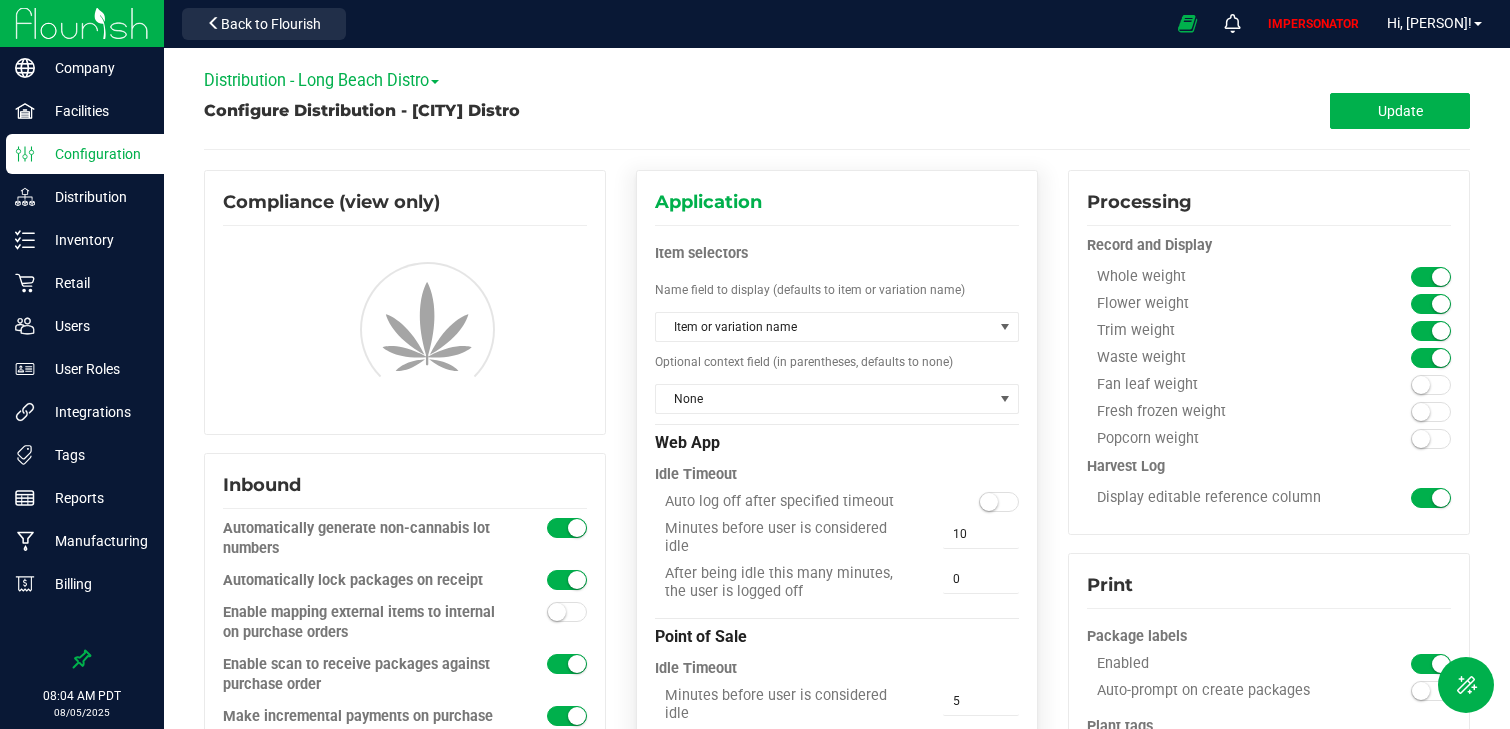 type on "Receiving Inventory Room" 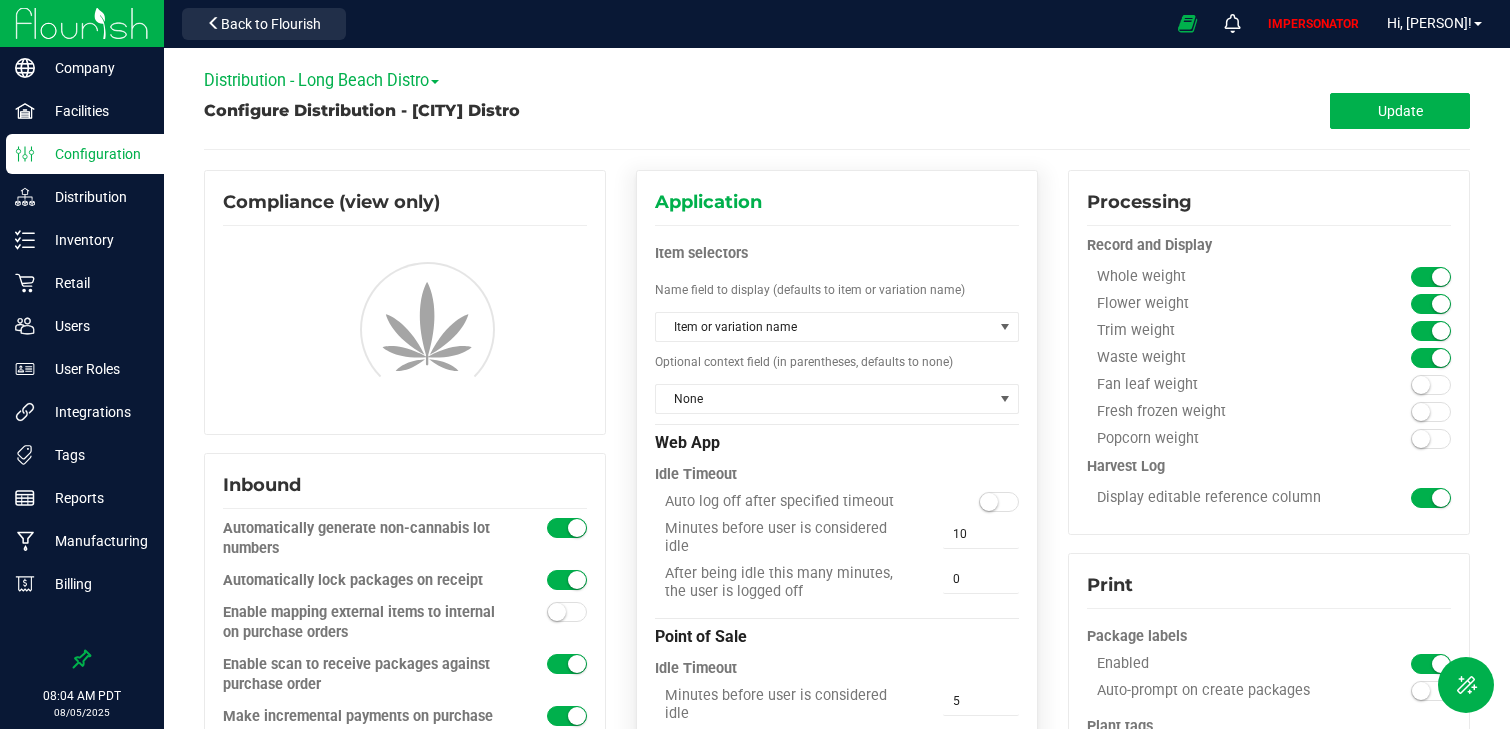 type on "Retail Ready Inventory" 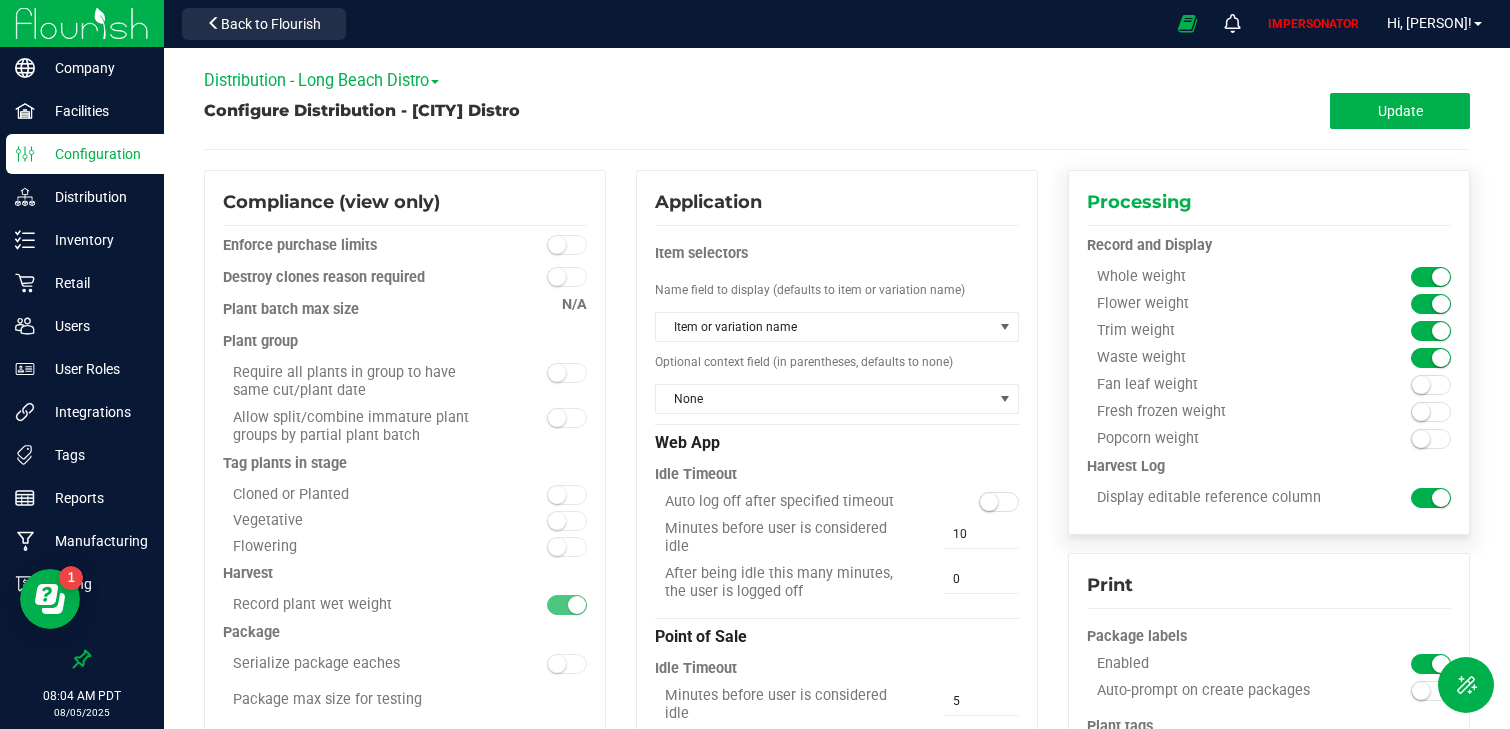 scroll, scrollTop: 0, scrollLeft: 0, axis: both 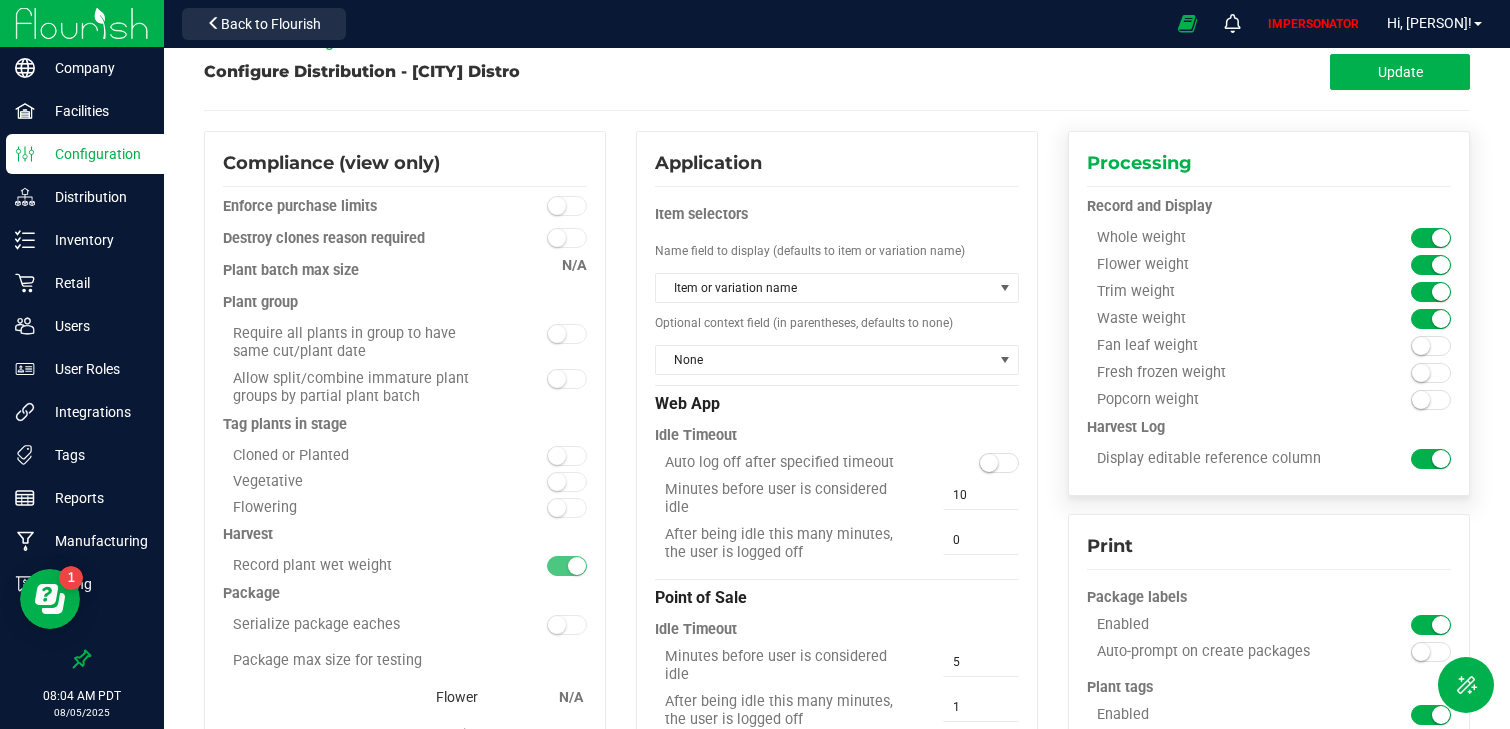 drag, startPoint x: 1101, startPoint y: 233, endPoint x: 1248, endPoint y: 230, distance: 147.03061 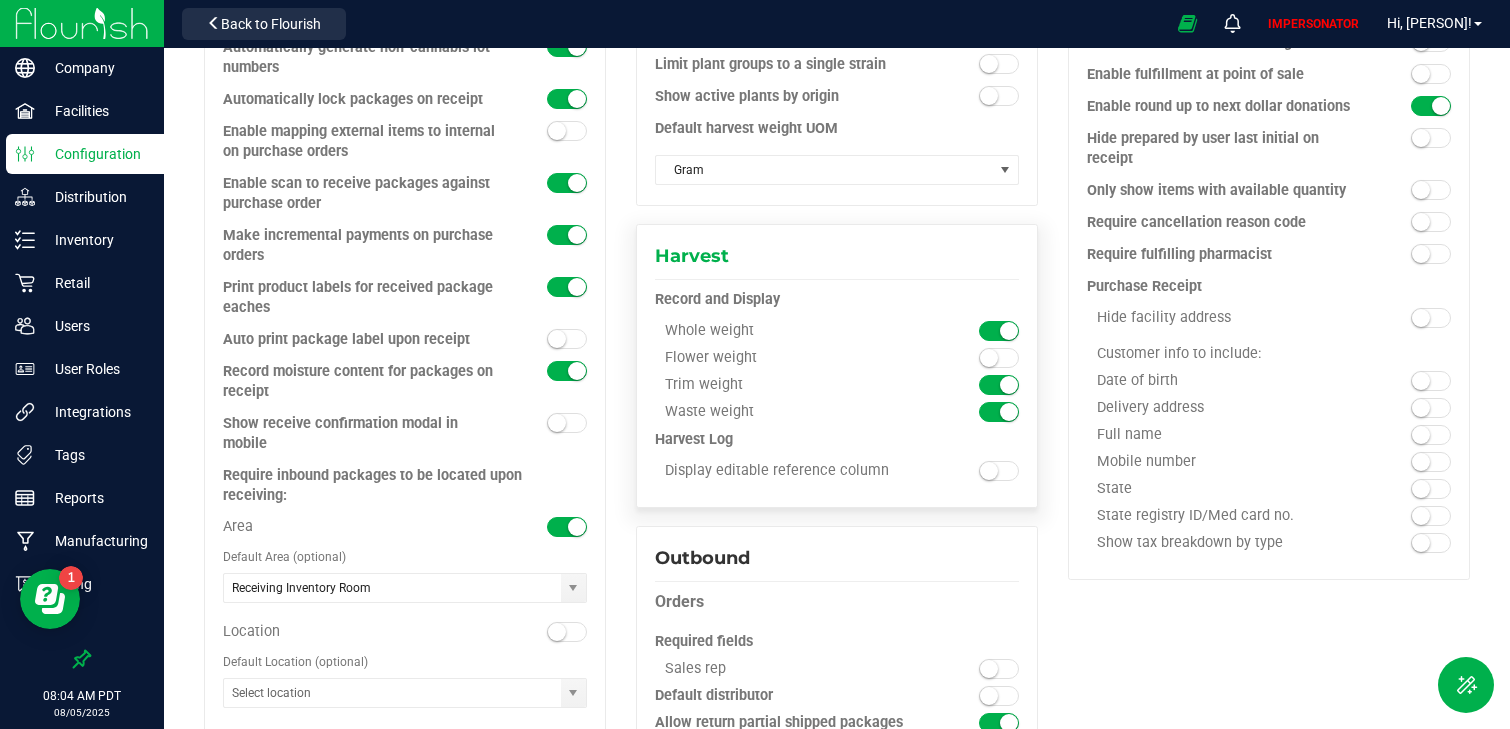 scroll, scrollTop: 924, scrollLeft: 0, axis: vertical 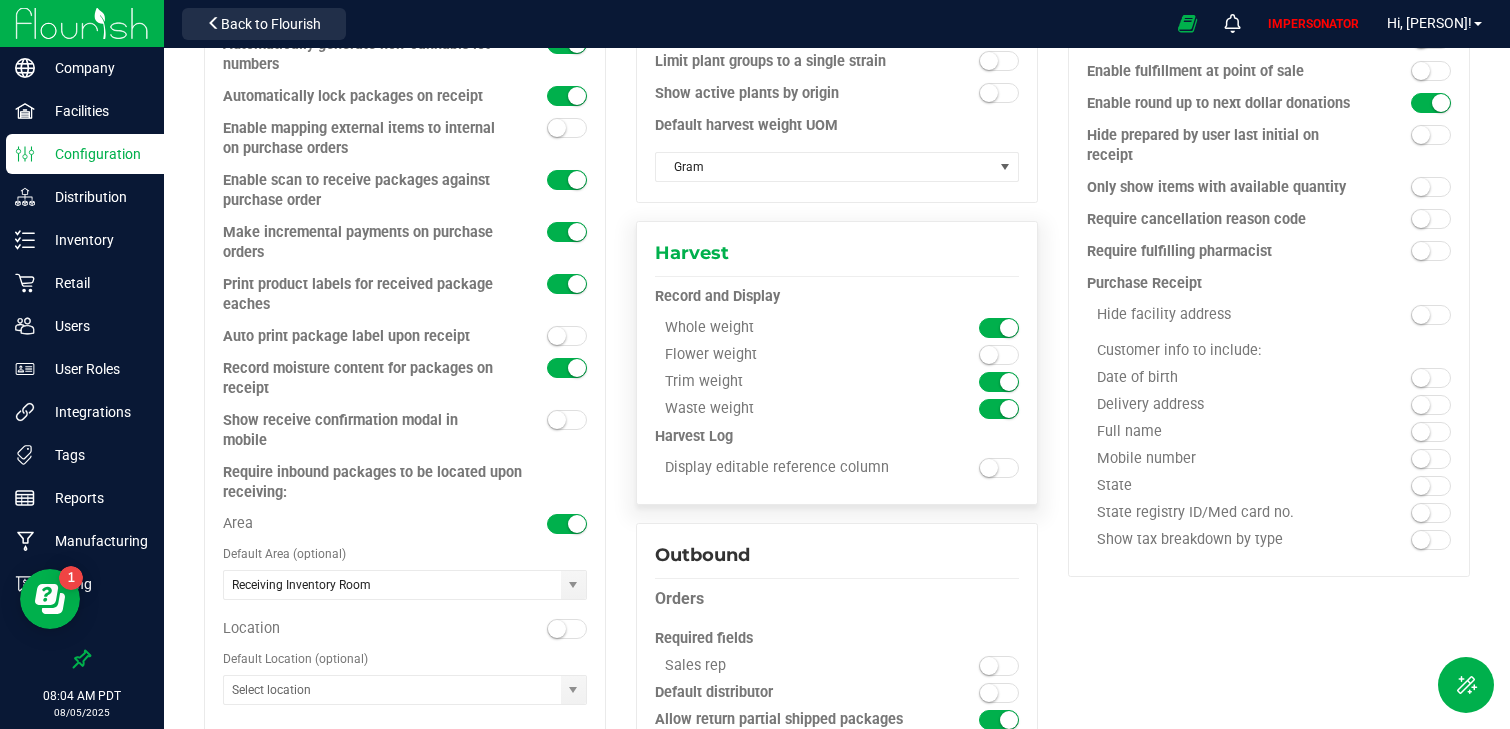 drag, startPoint x: 660, startPoint y: 293, endPoint x: 762, endPoint y: 289, distance: 102.0784 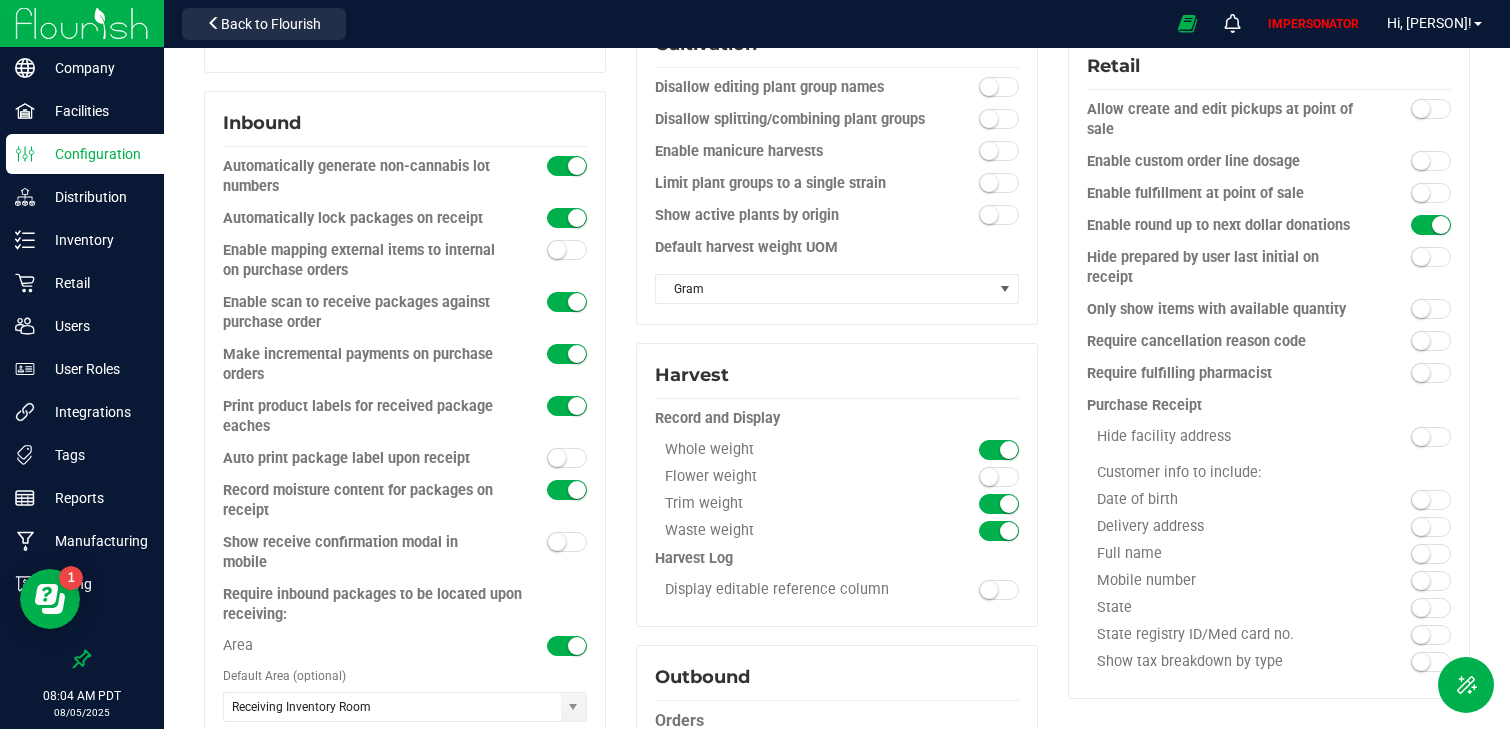 scroll, scrollTop: 0, scrollLeft: 0, axis: both 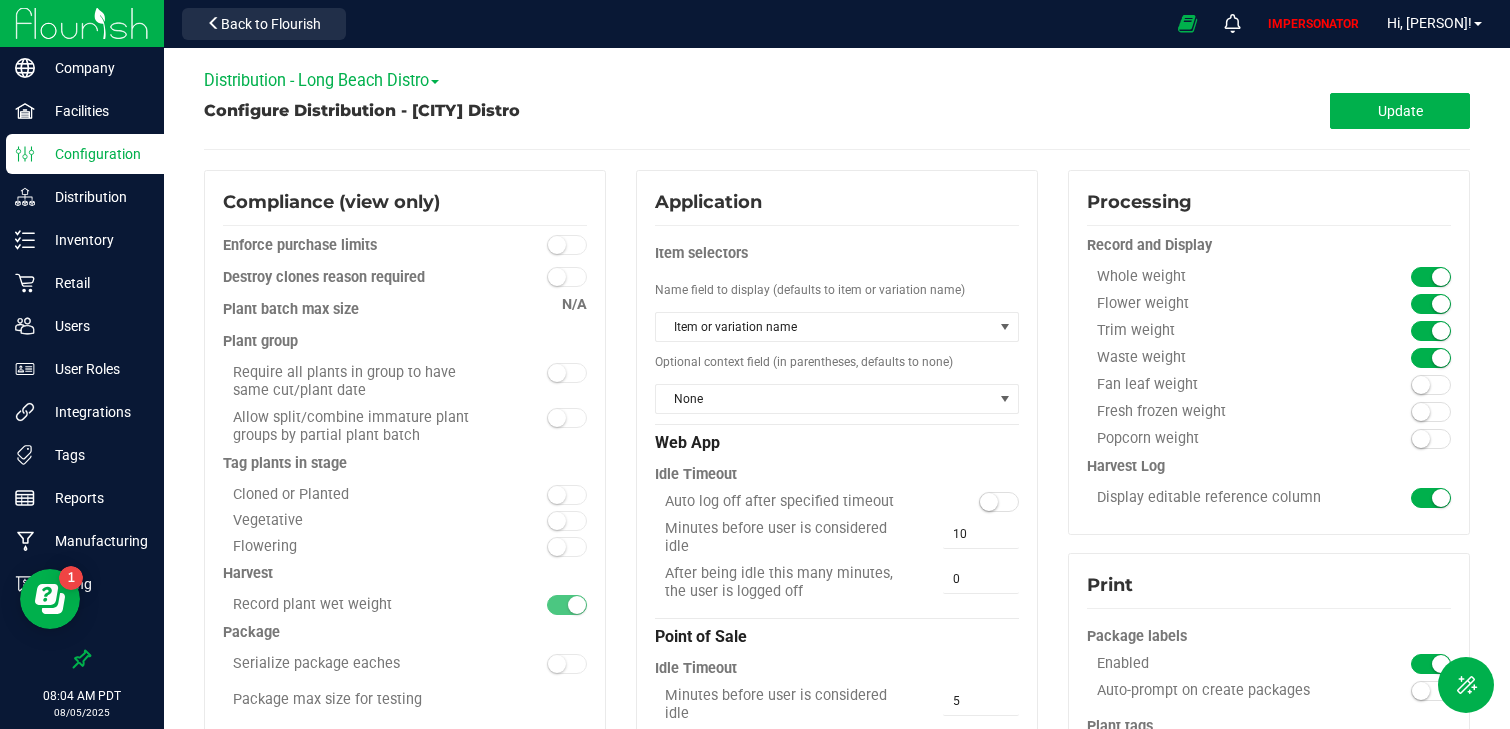 click on "Distribution - Long Beach Distro" at bounding box center [321, 80] 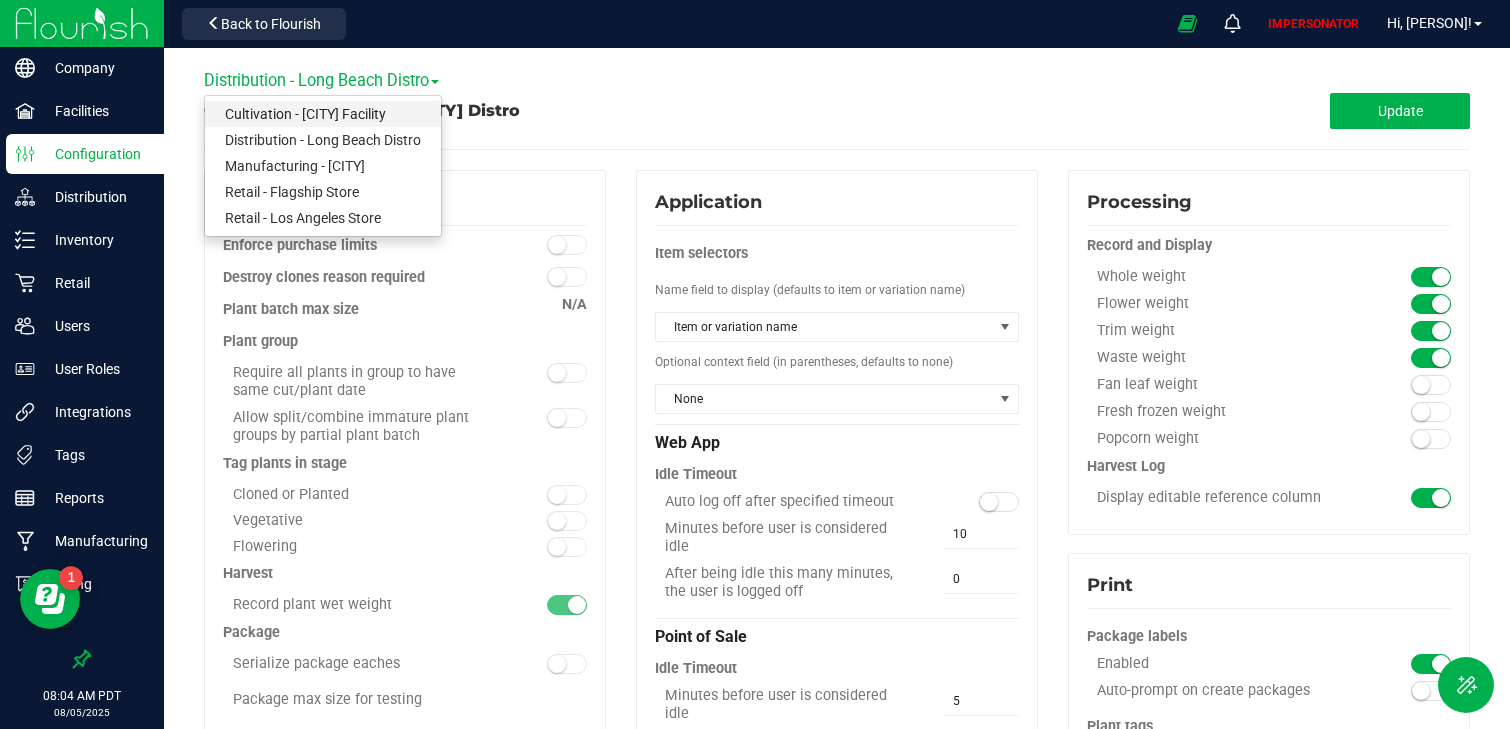 click on "Cultivation - [CITY] Facility" at bounding box center (323, 114) 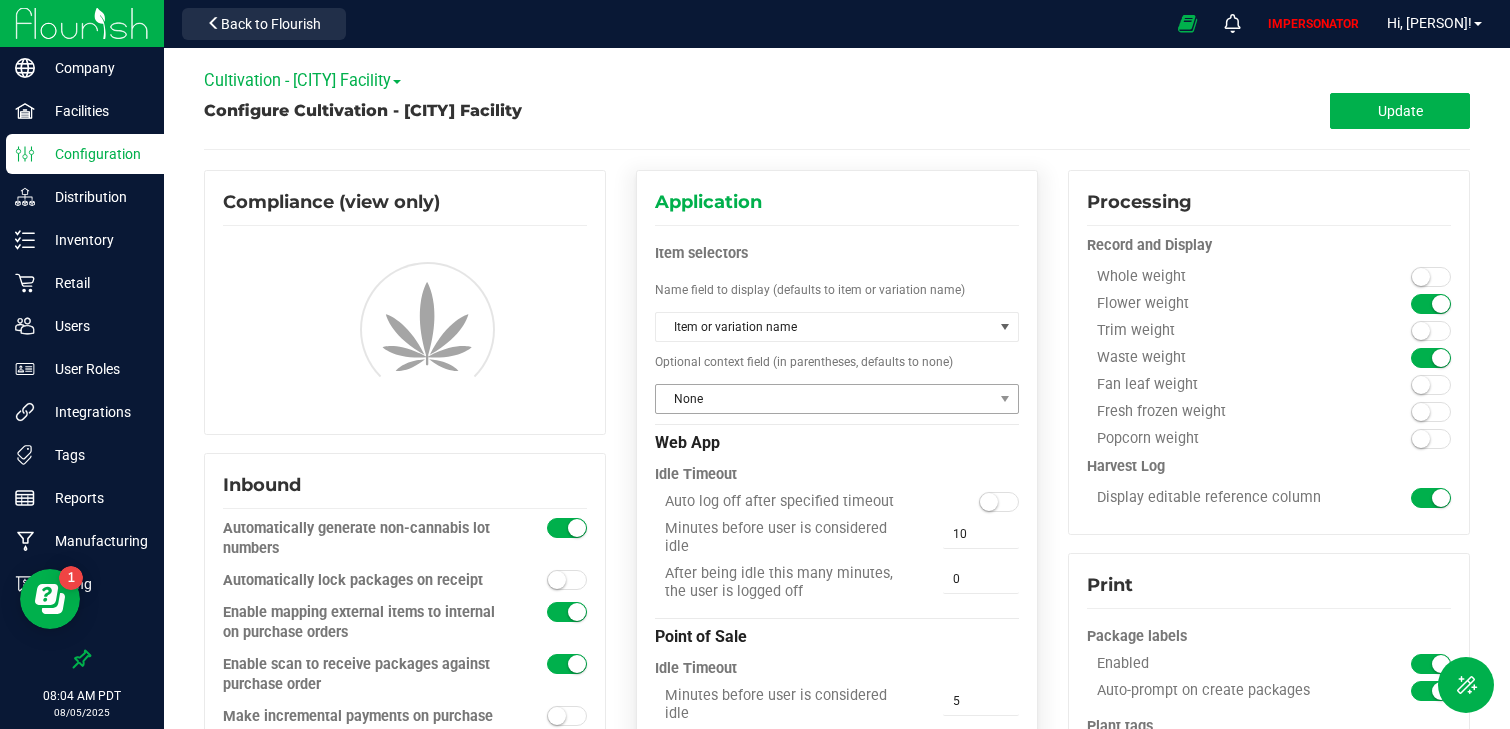 type on "Store Room" 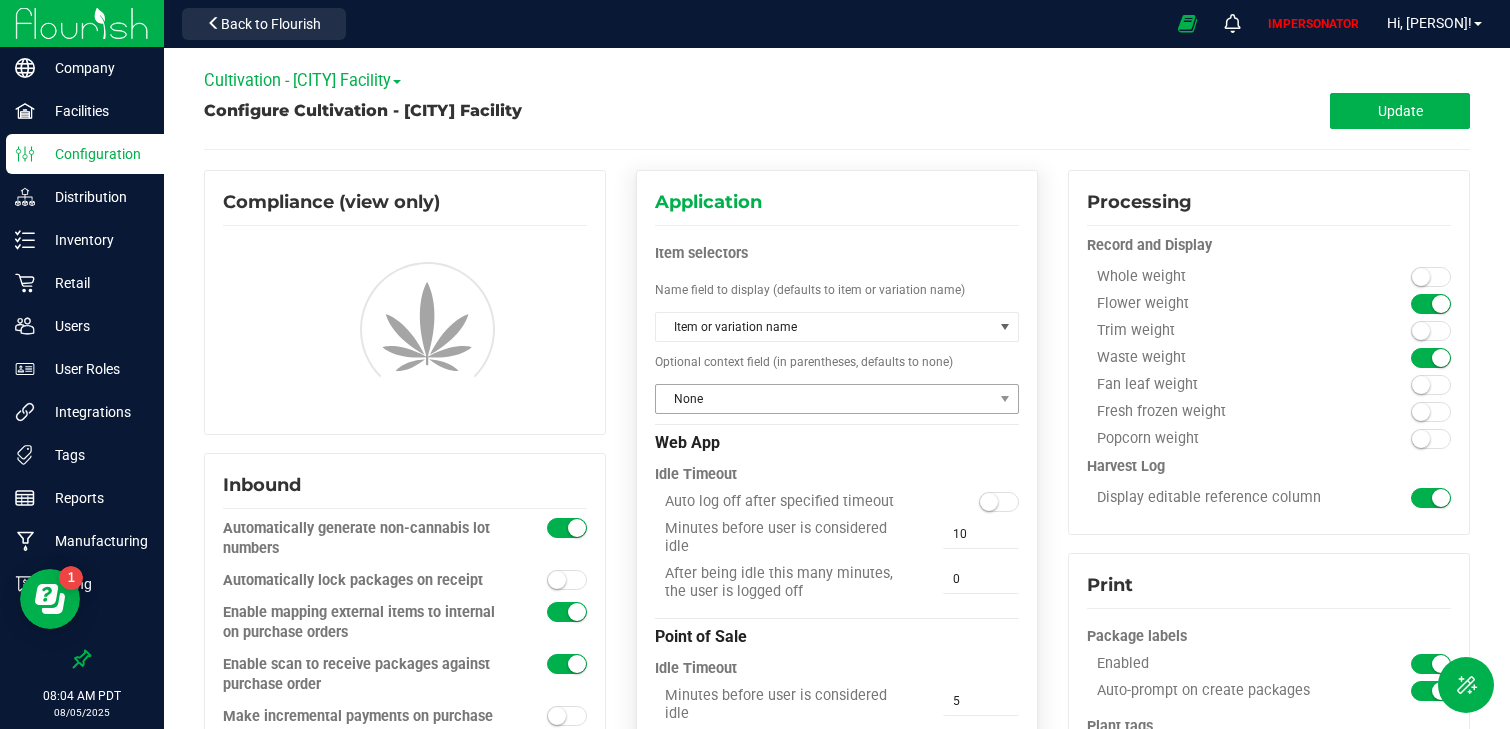 type on "Inventory Room" 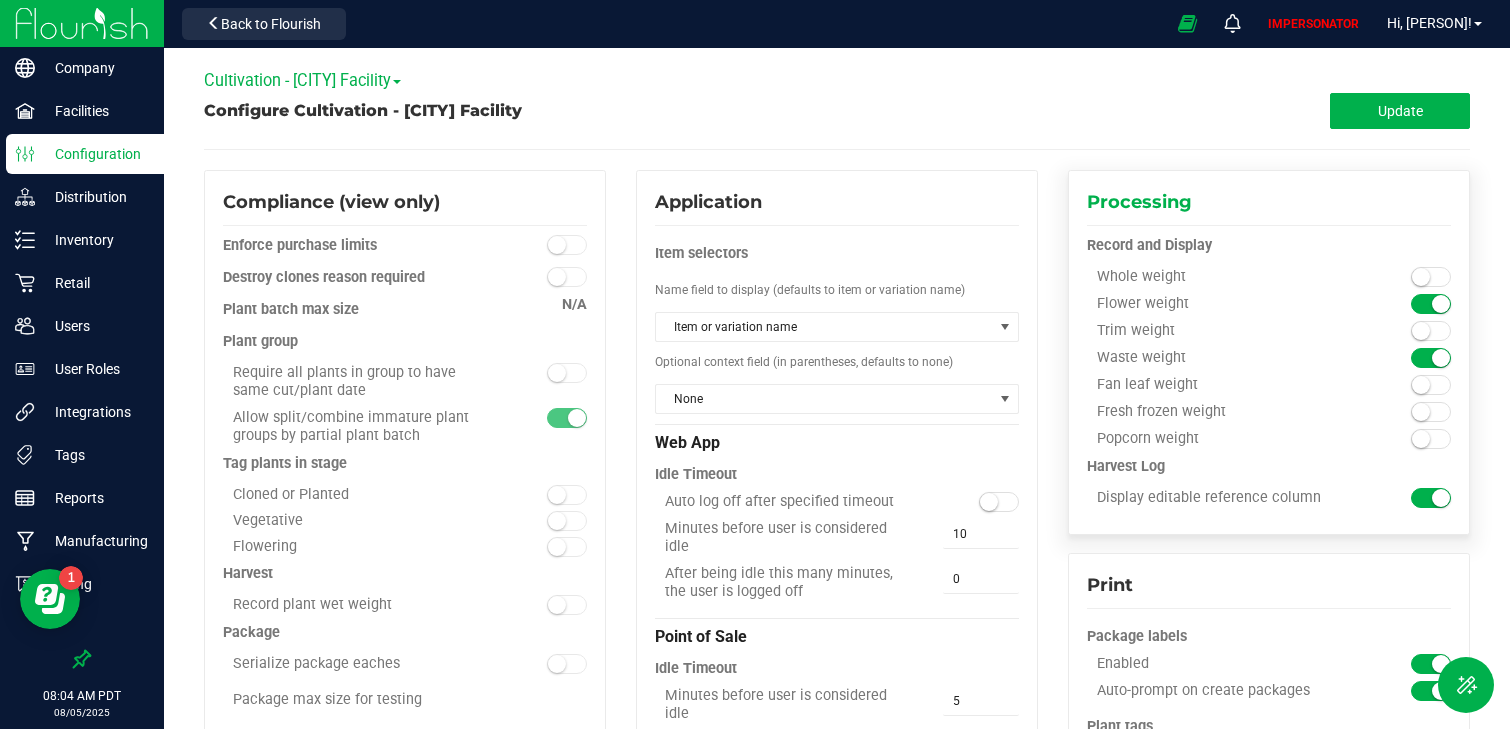 drag, startPoint x: 1093, startPoint y: 303, endPoint x: 1225, endPoint y: 303, distance: 132 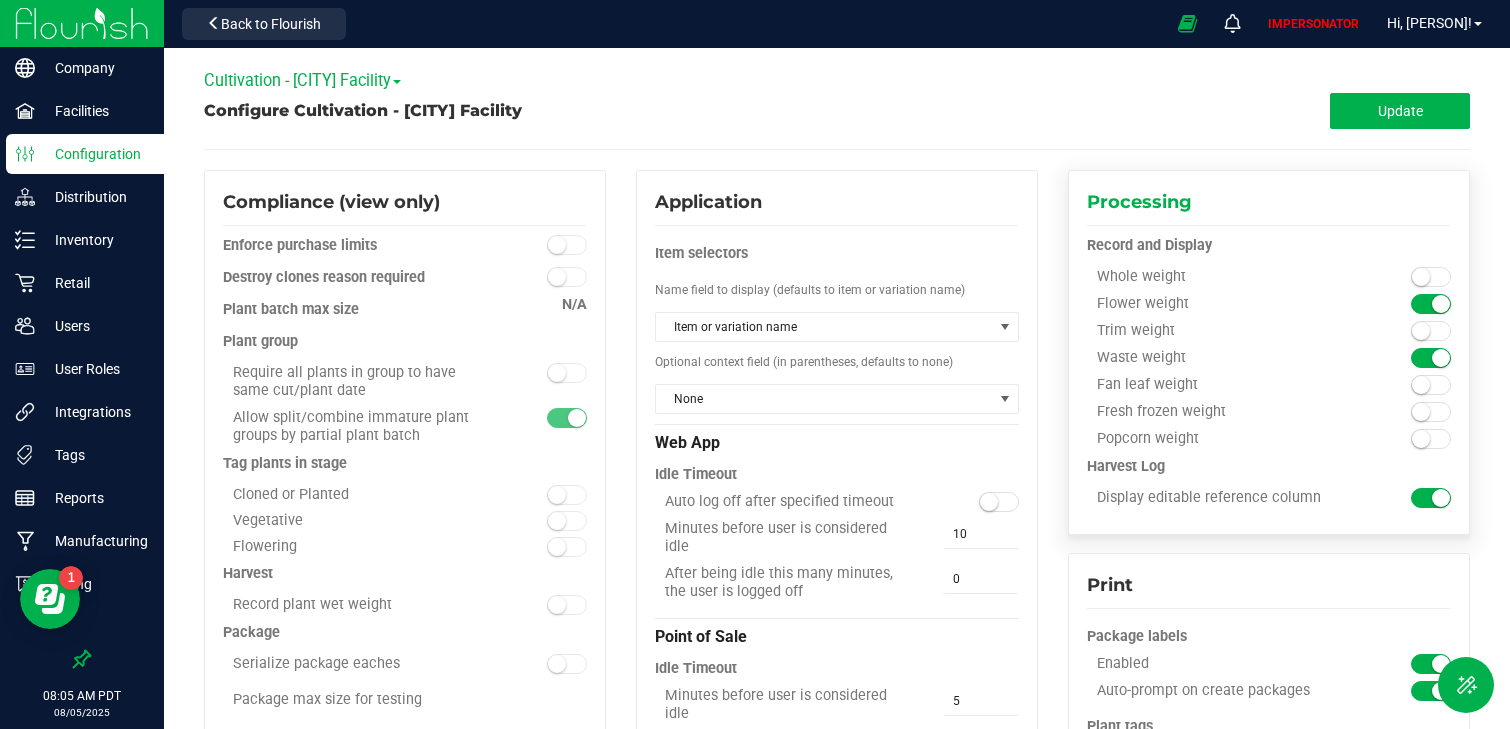drag, startPoint x: 1099, startPoint y: 304, endPoint x: 1186, endPoint y: 309, distance: 87.14356 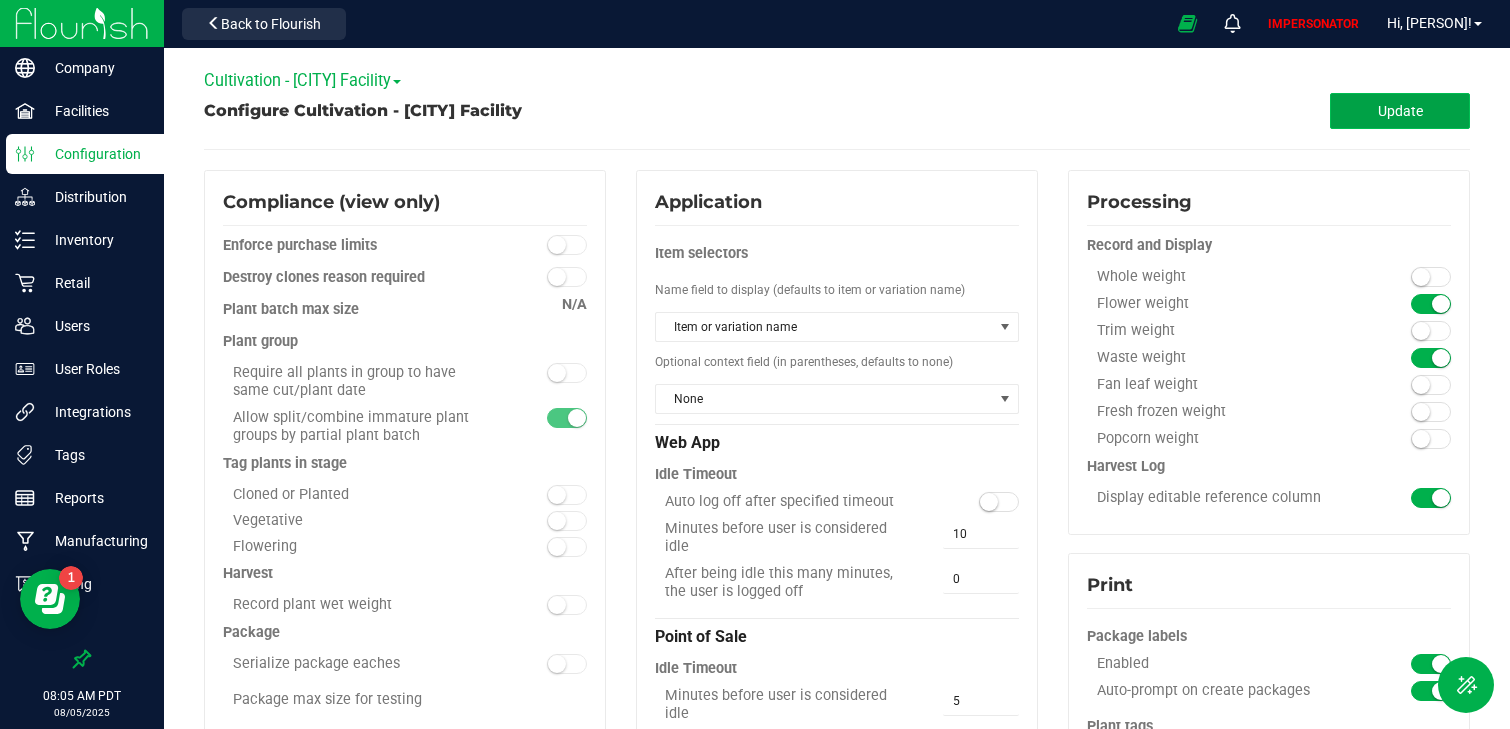 click on "Update" at bounding box center [1400, 111] 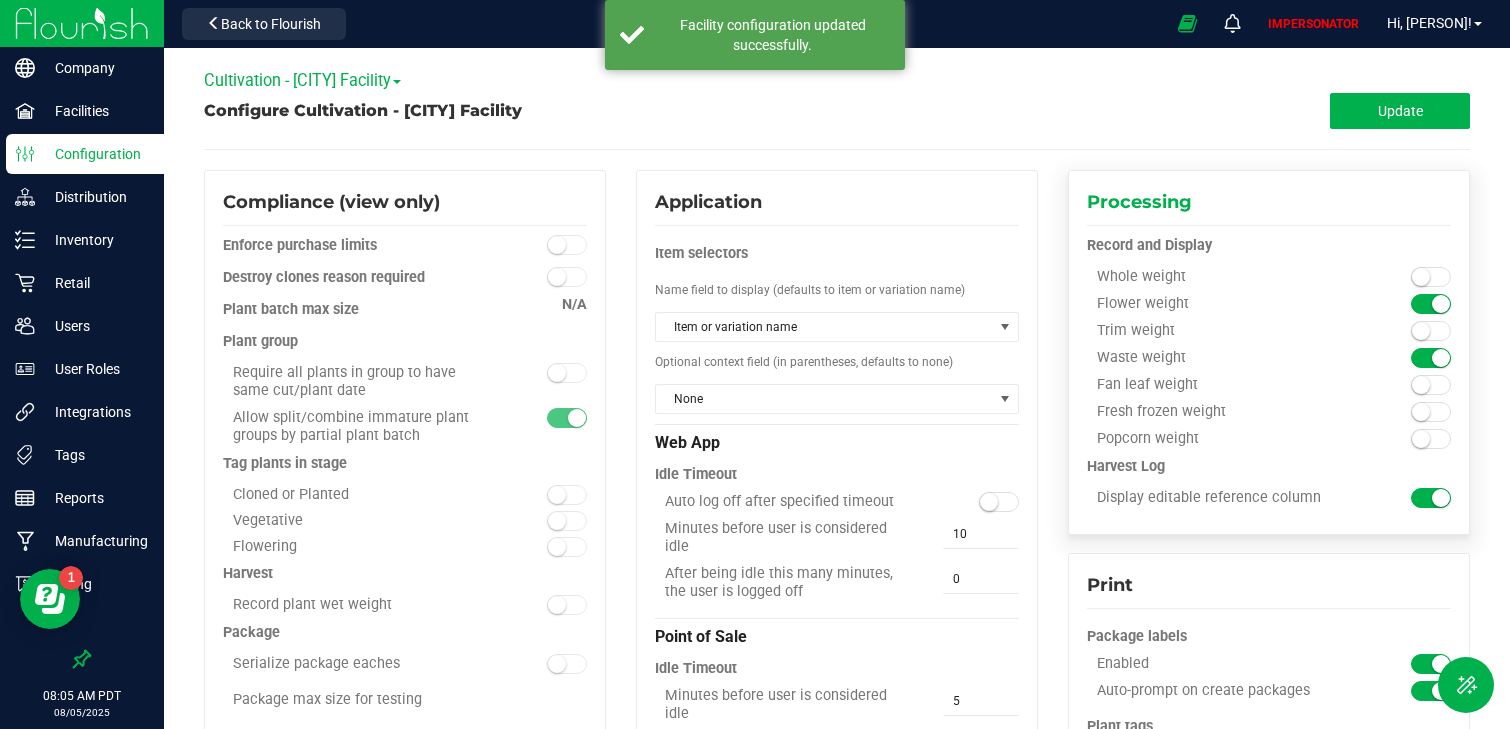 drag, startPoint x: 1111, startPoint y: 195, endPoint x: 1198, endPoint y: 195, distance: 87 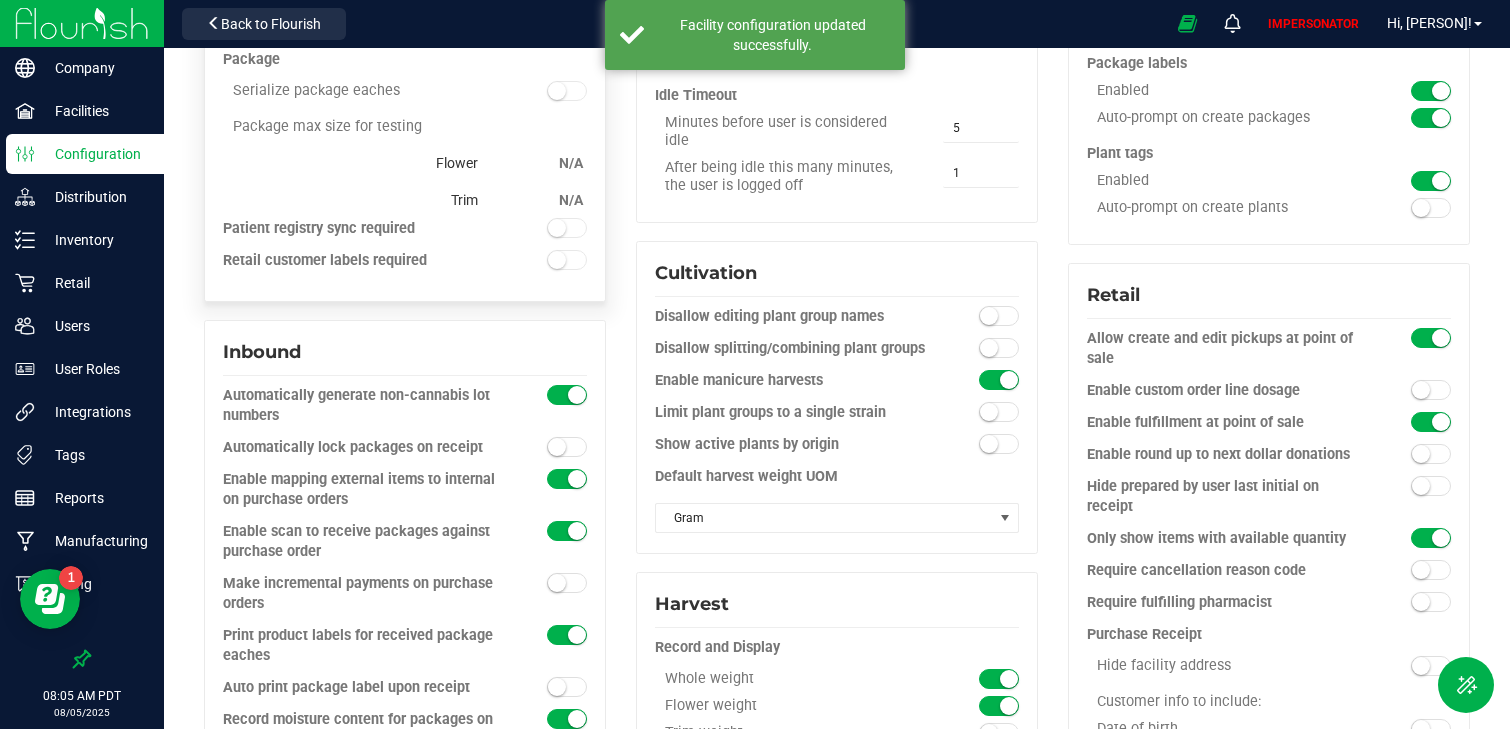 scroll, scrollTop: 579, scrollLeft: 0, axis: vertical 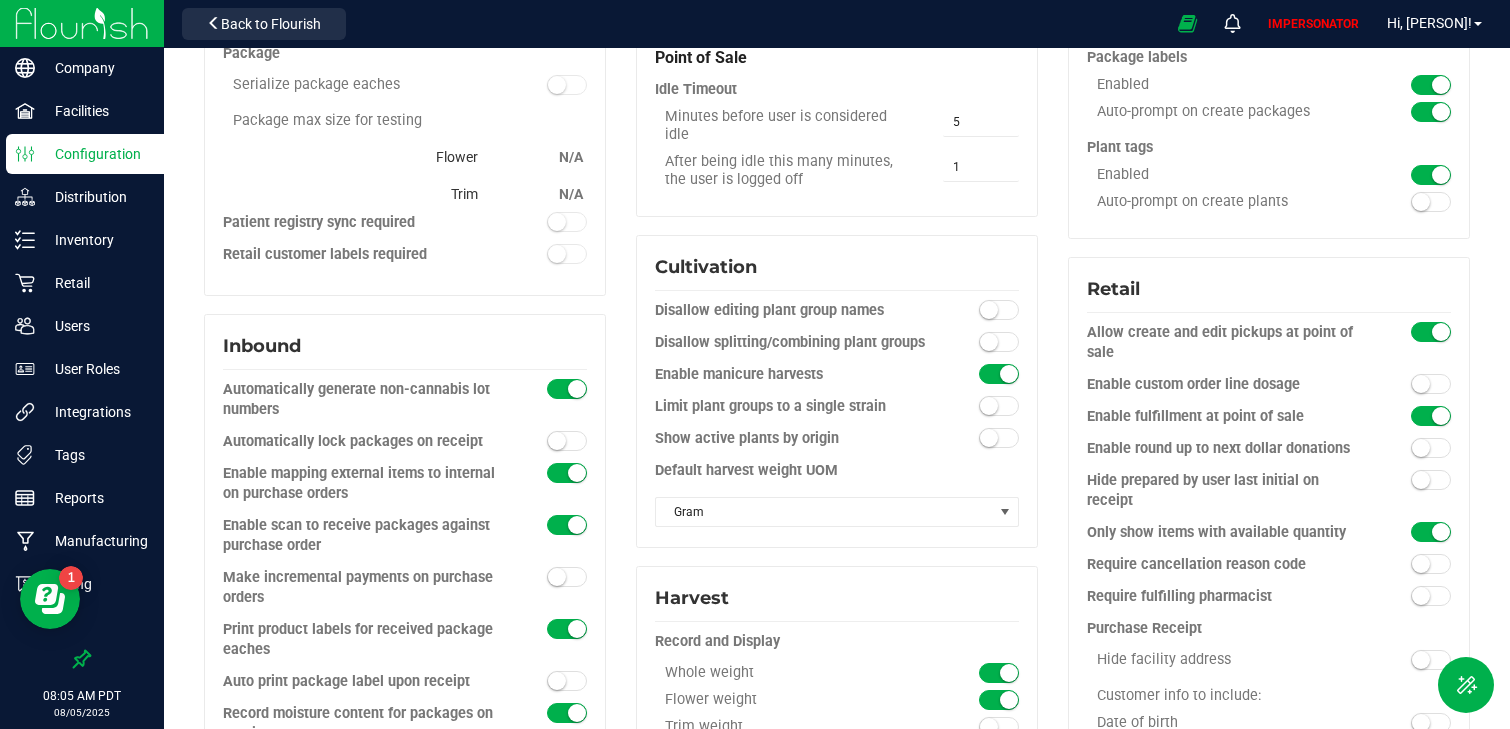 drag, startPoint x: 743, startPoint y: 564, endPoint x: 626, endPoint y: 563, distance: 117.00427 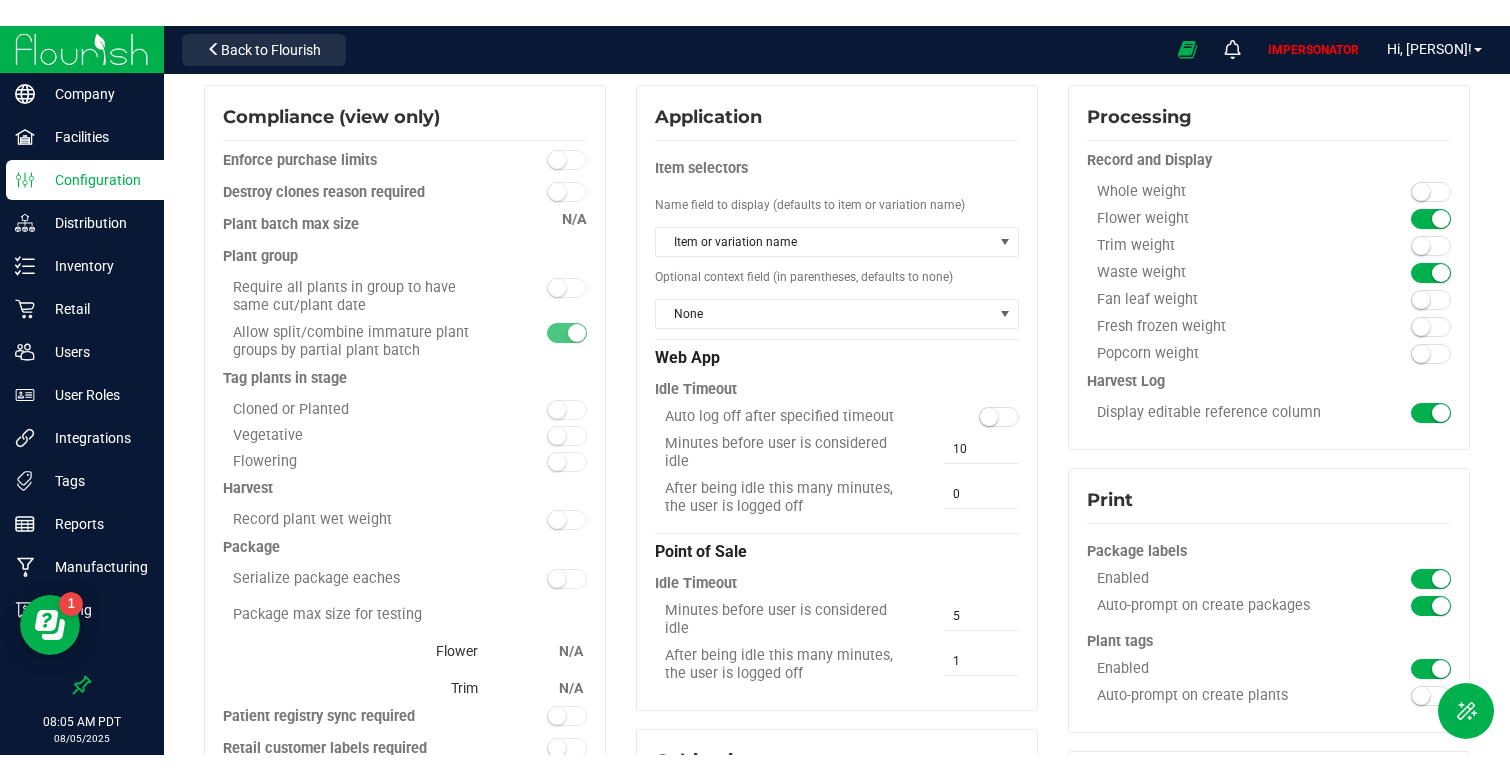 scroll, scrollTop: 0, scrollLeft: 0, axis: both 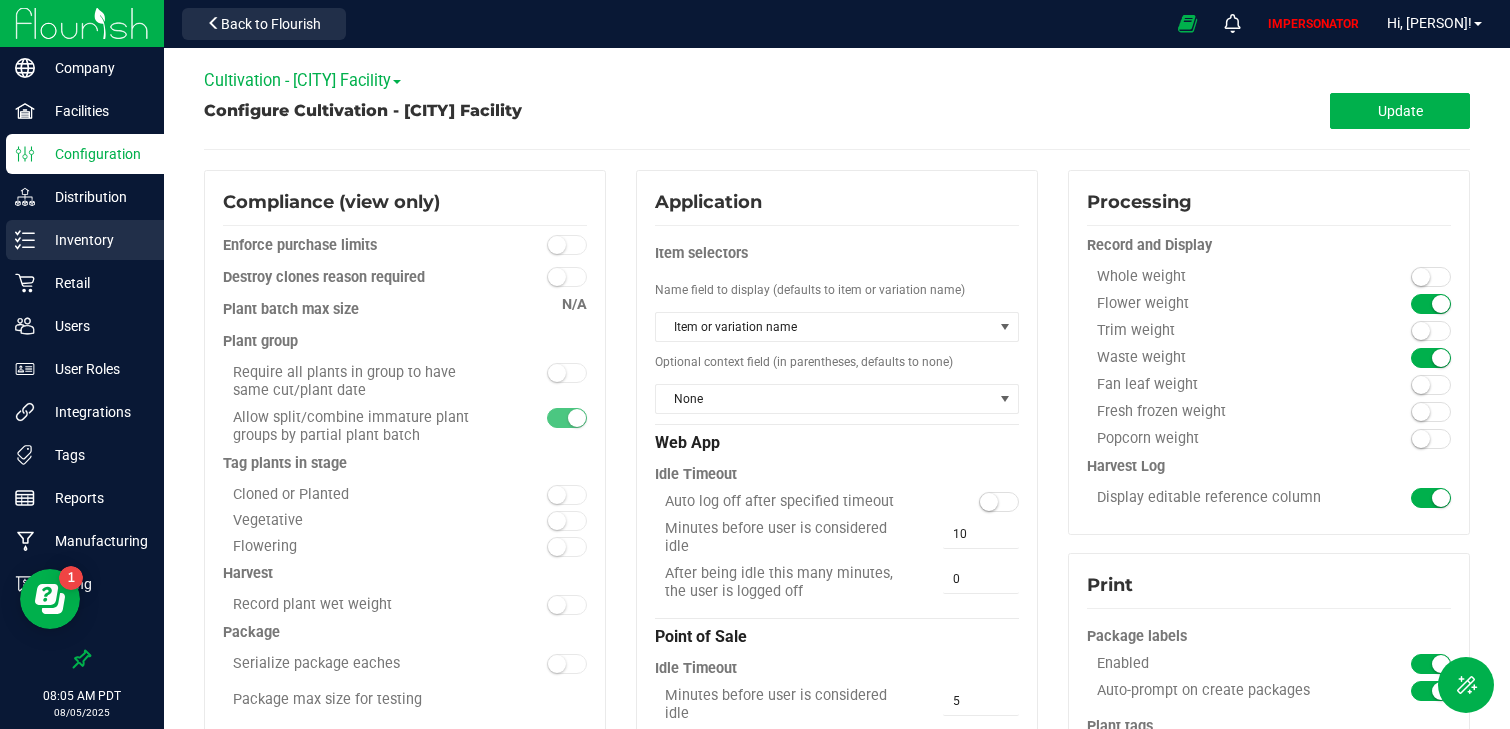 click on "Inventory" at bounding box center (95, 240) 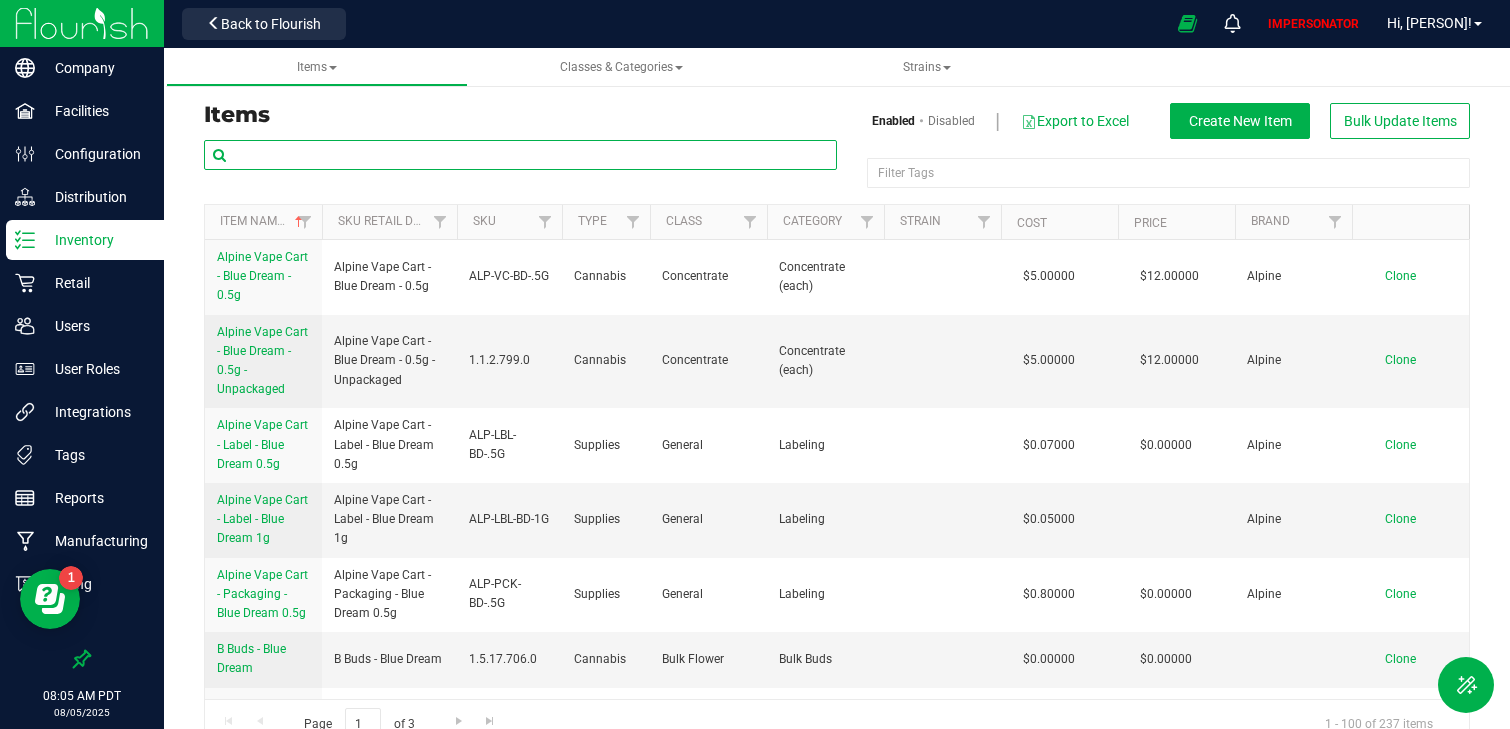 click at bounding box center [520, 155] 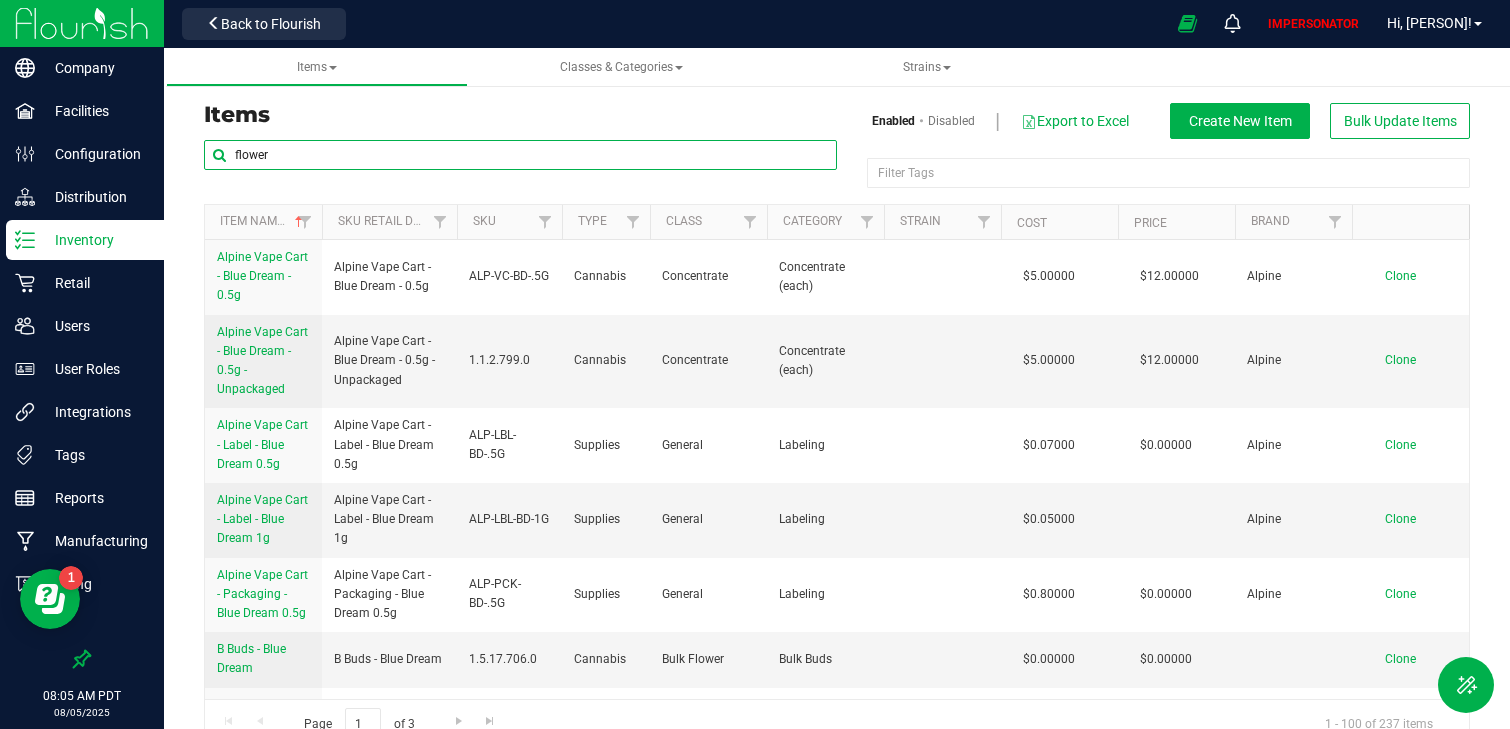type on "flower" 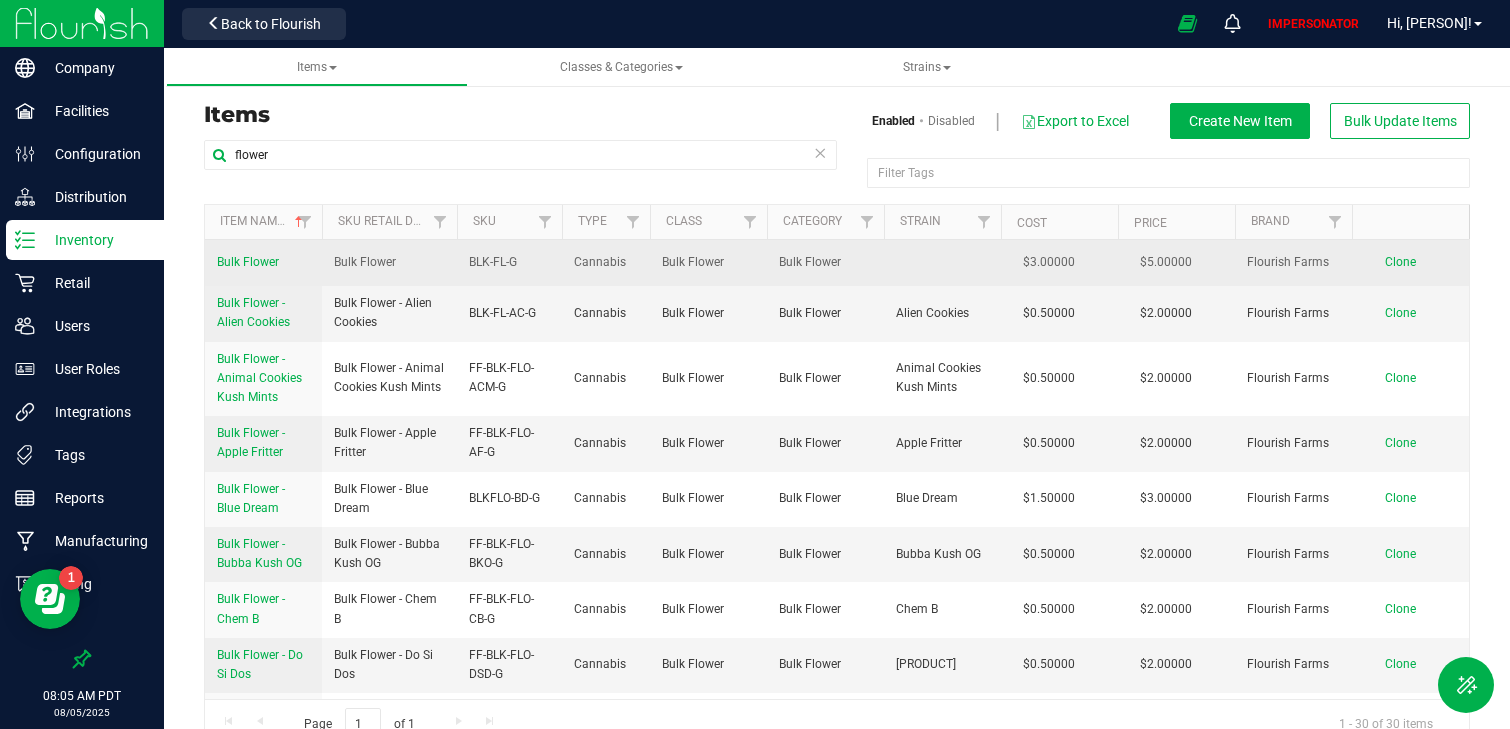 click on "Bulk Flower" at bounding box center (248, 262) 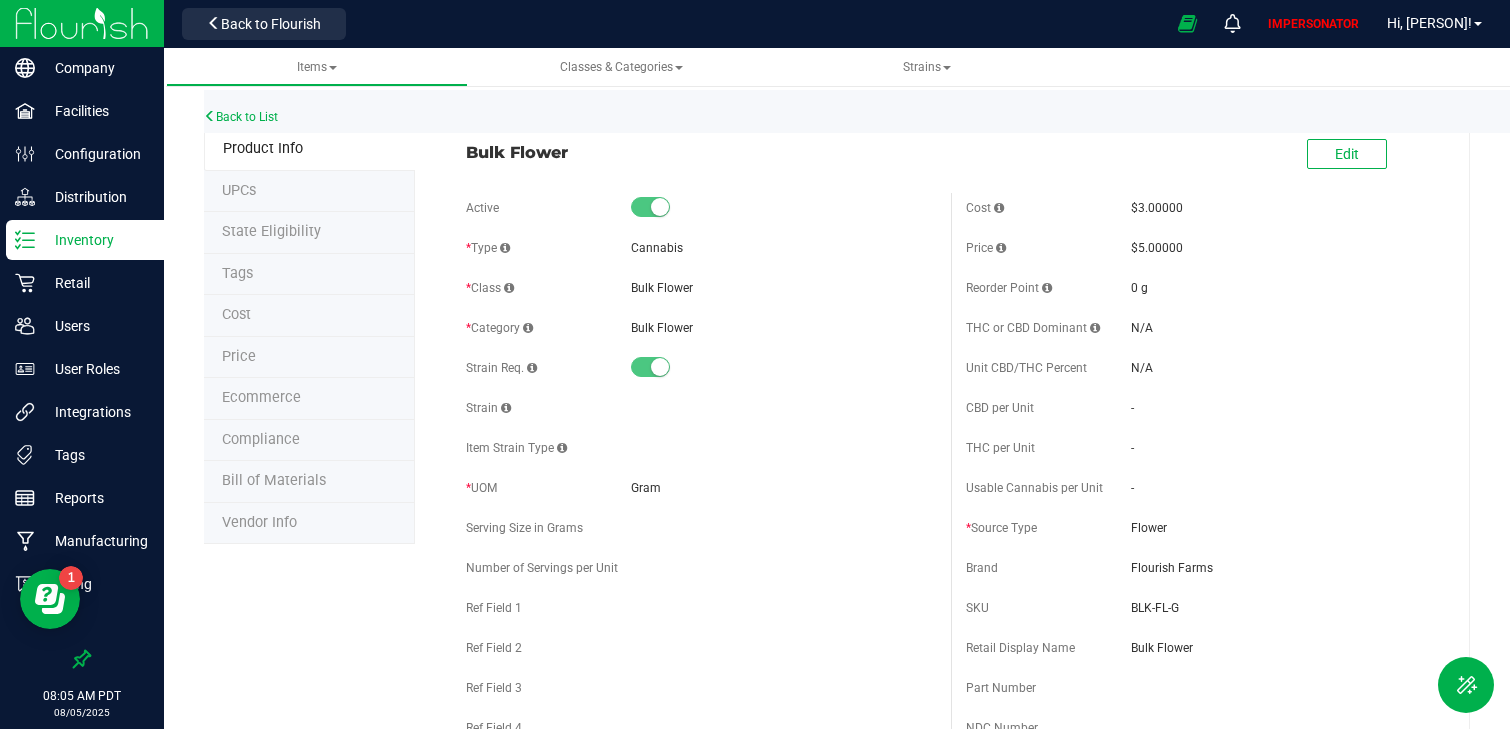 drag, startPoint x: 952, startPoint y: 527, endPoint x: 1181, endPoint y: 520, distance: 229.10696 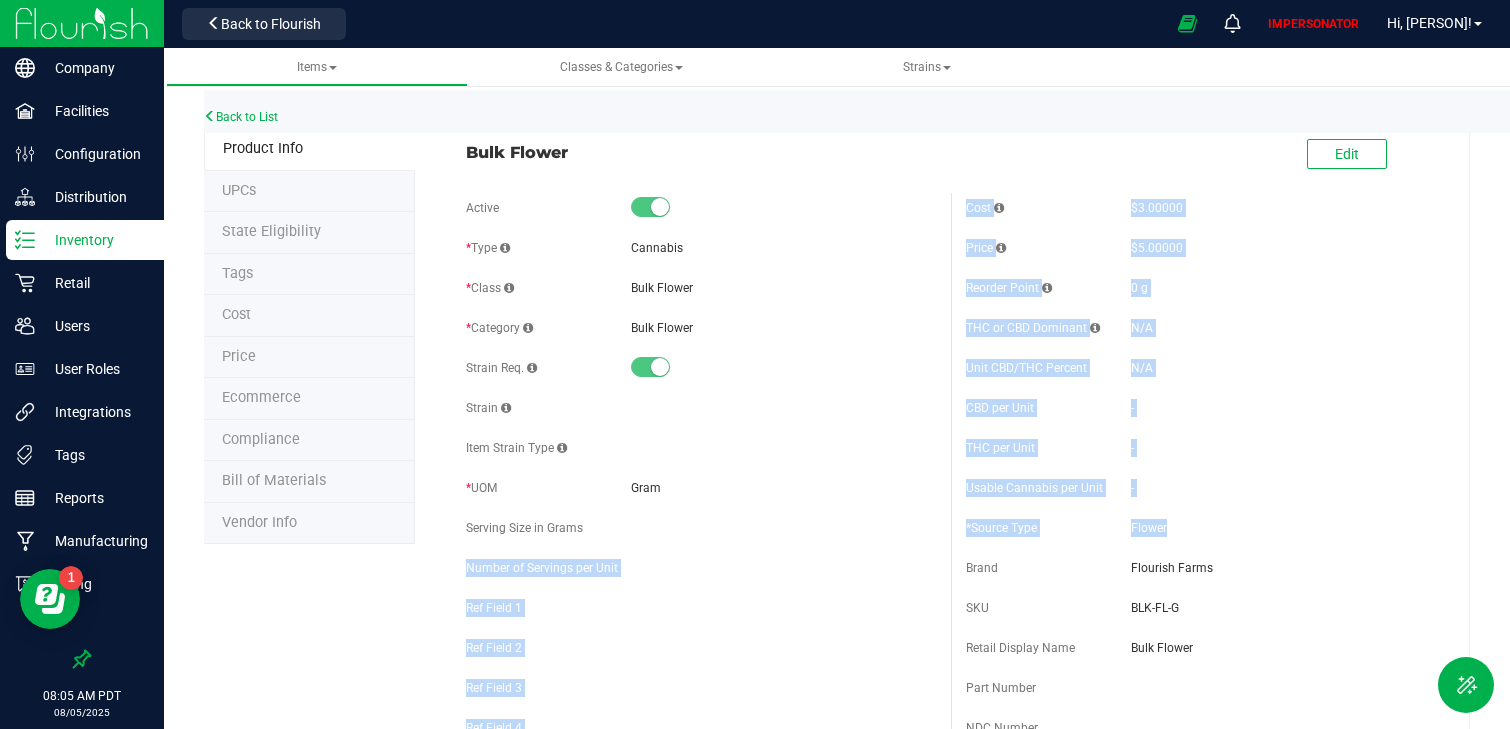 drag, startPoint x: 1176, startPoint y: 525, endPoint x: 950, endPoint y: 538, distance: 226.37358 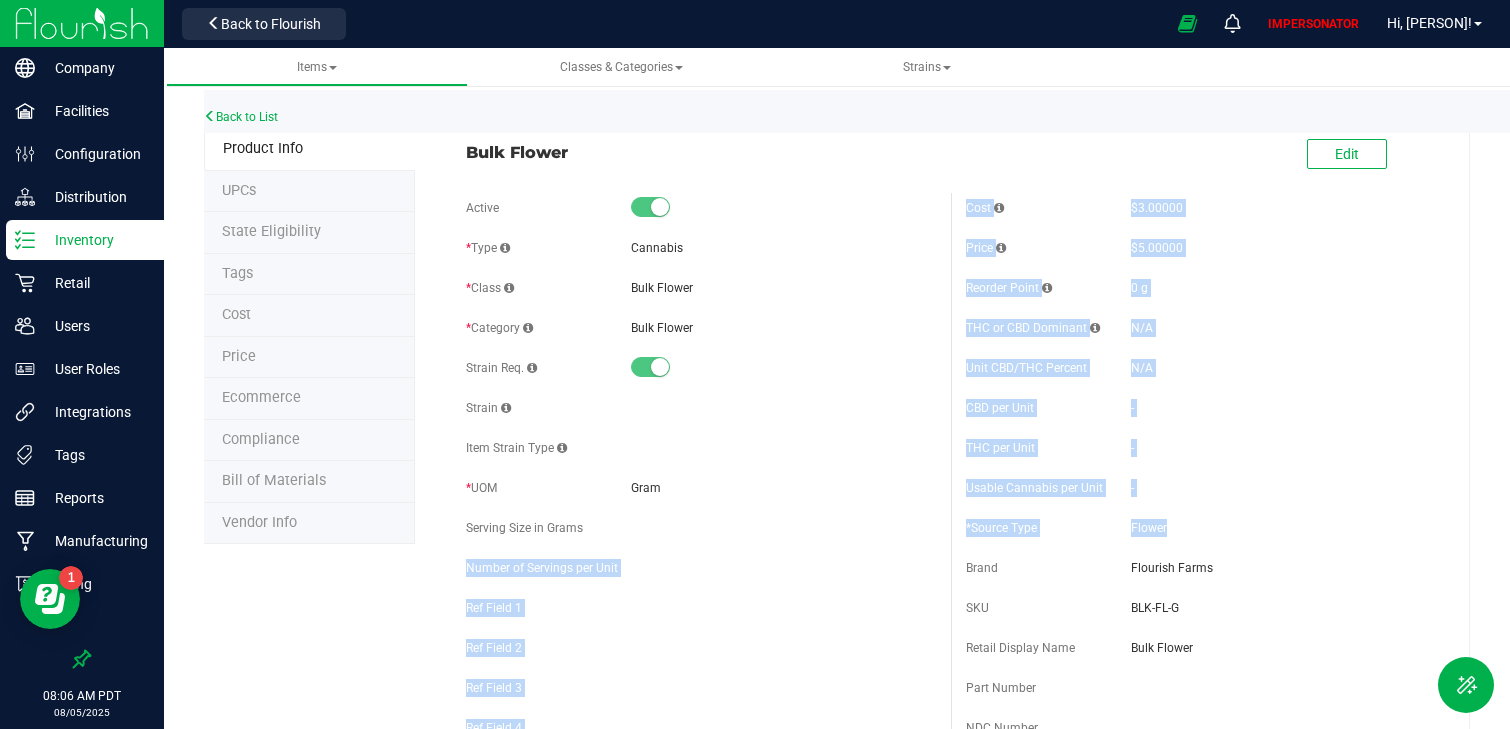 drag, startPoint x: 457, startPoint y: 151, endPoint x: 662, endPoint y: 151, distance: 205 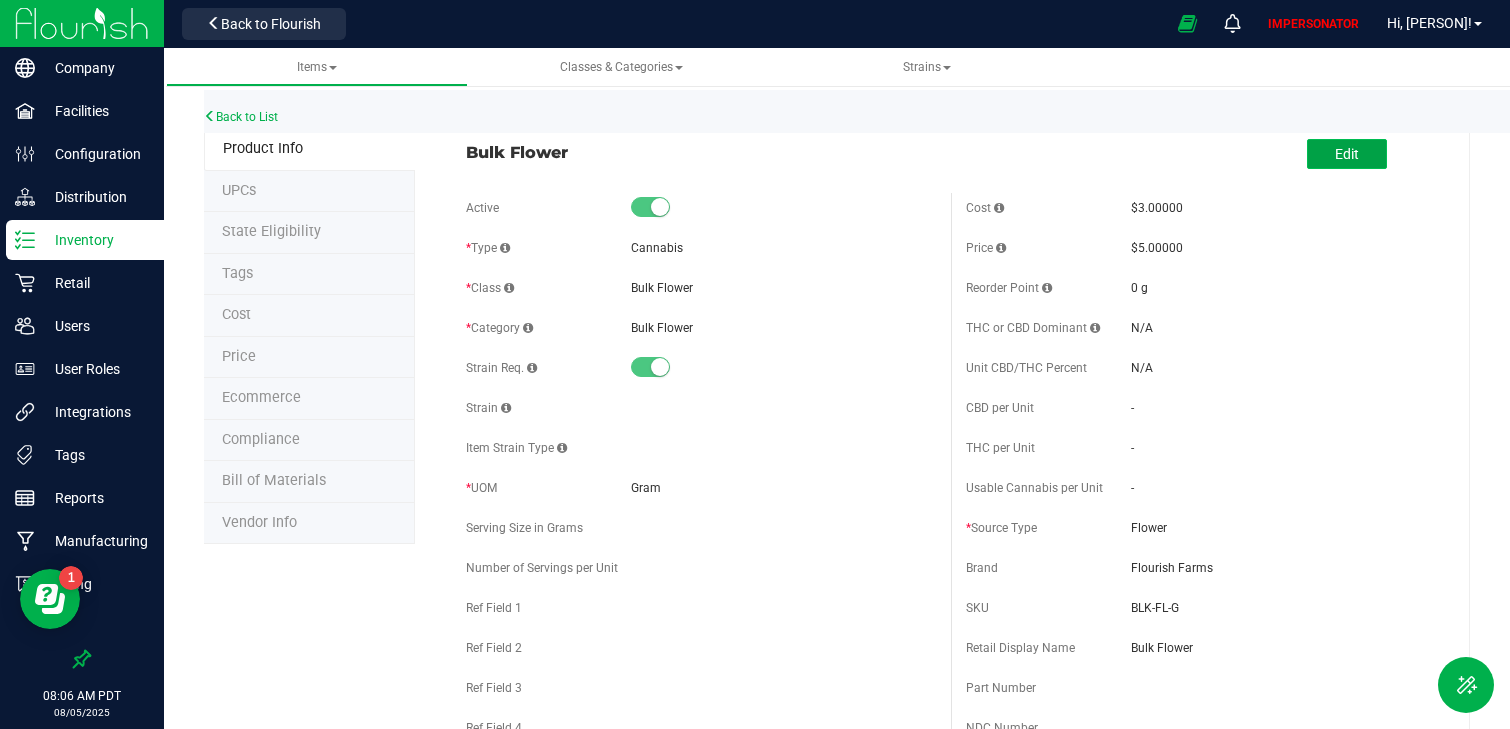 click on "Edit" at bounding box center (1347, 154) 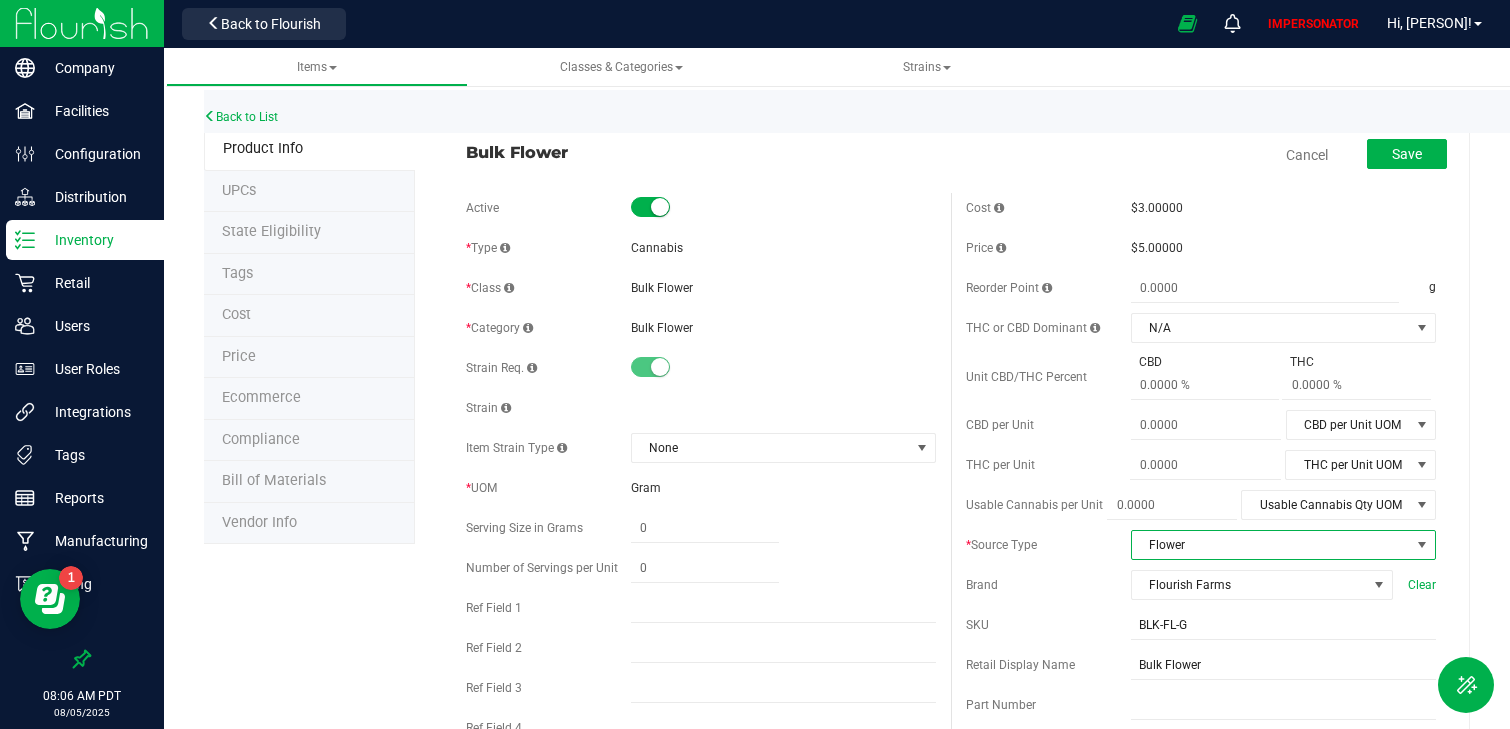 click on "Flower" at bounding box center (1271, 545) 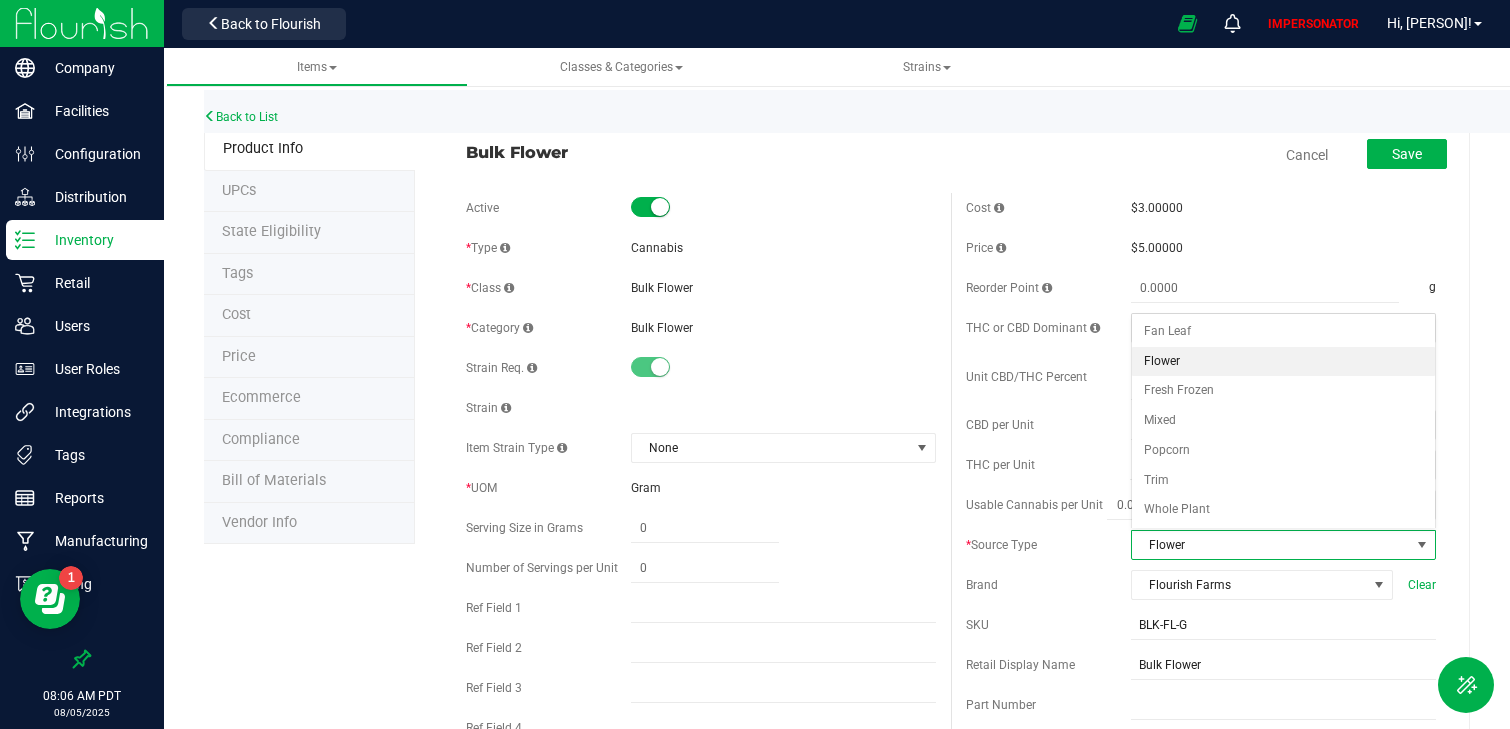 click on "Cancel
Save" at bounding box center (1201, 155) 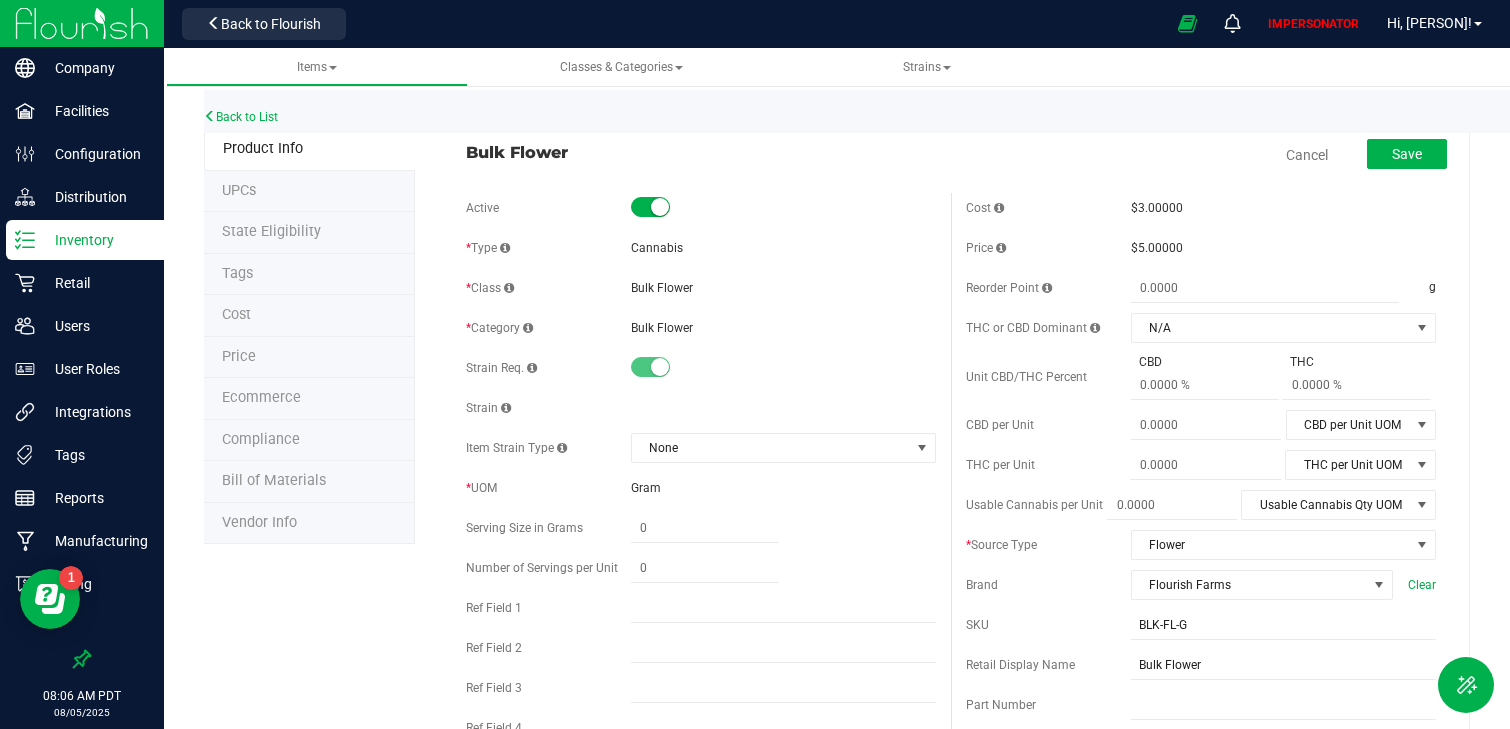 click on "Cancel" at bounding box center (1307, 155) 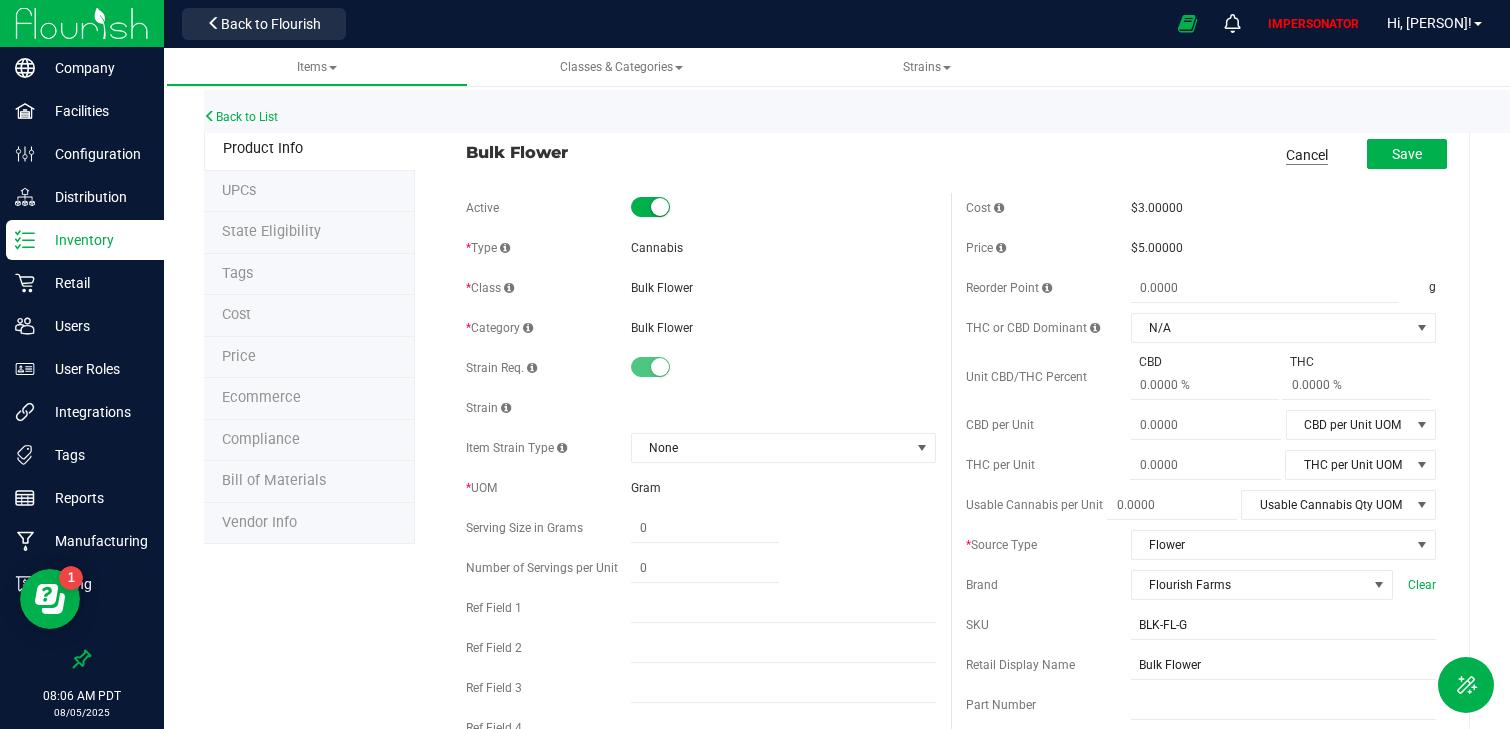 click on "Cancel" at bounding box center [1307, 155] 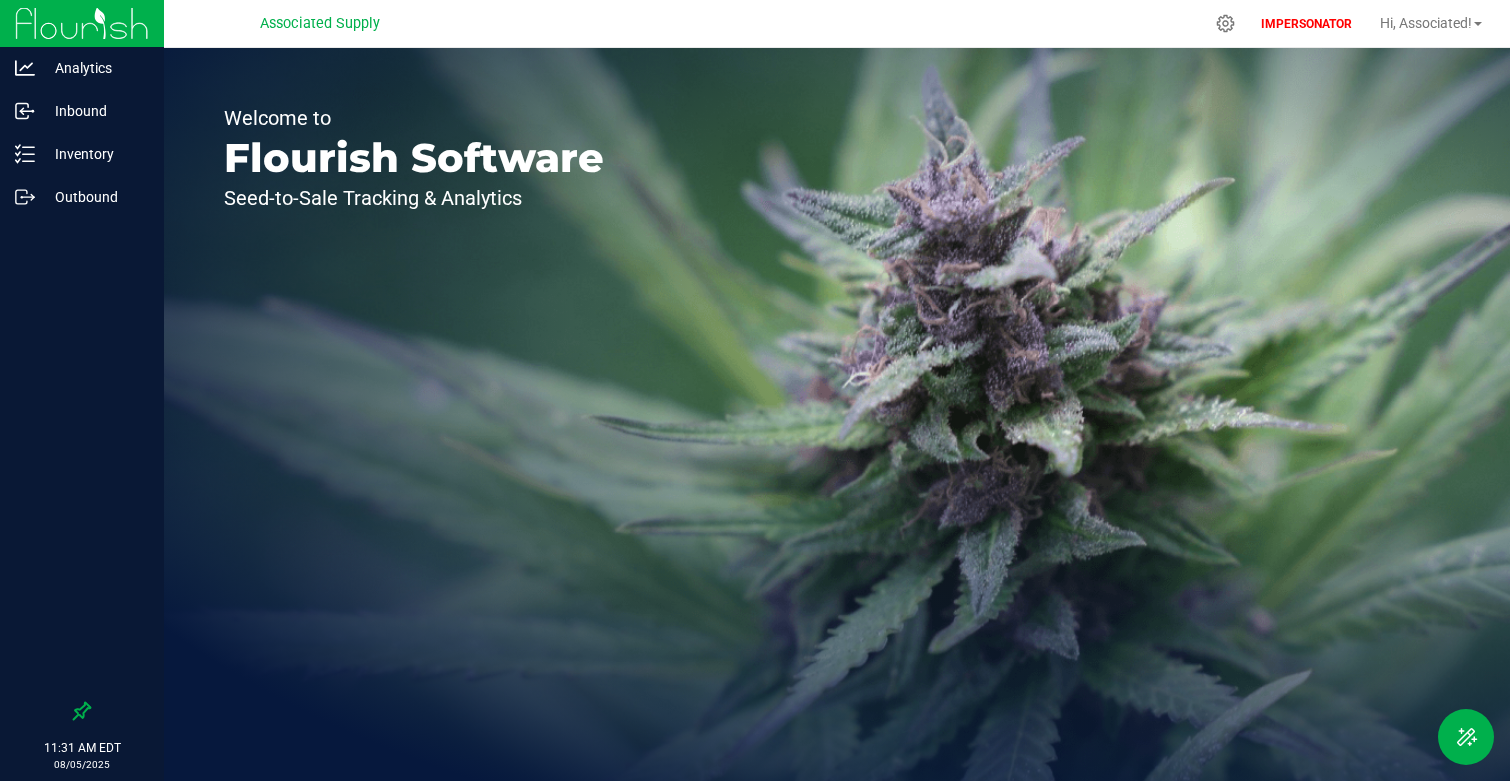 scroll, scrollTop: 0, scrollLeft: 0, axis: both 